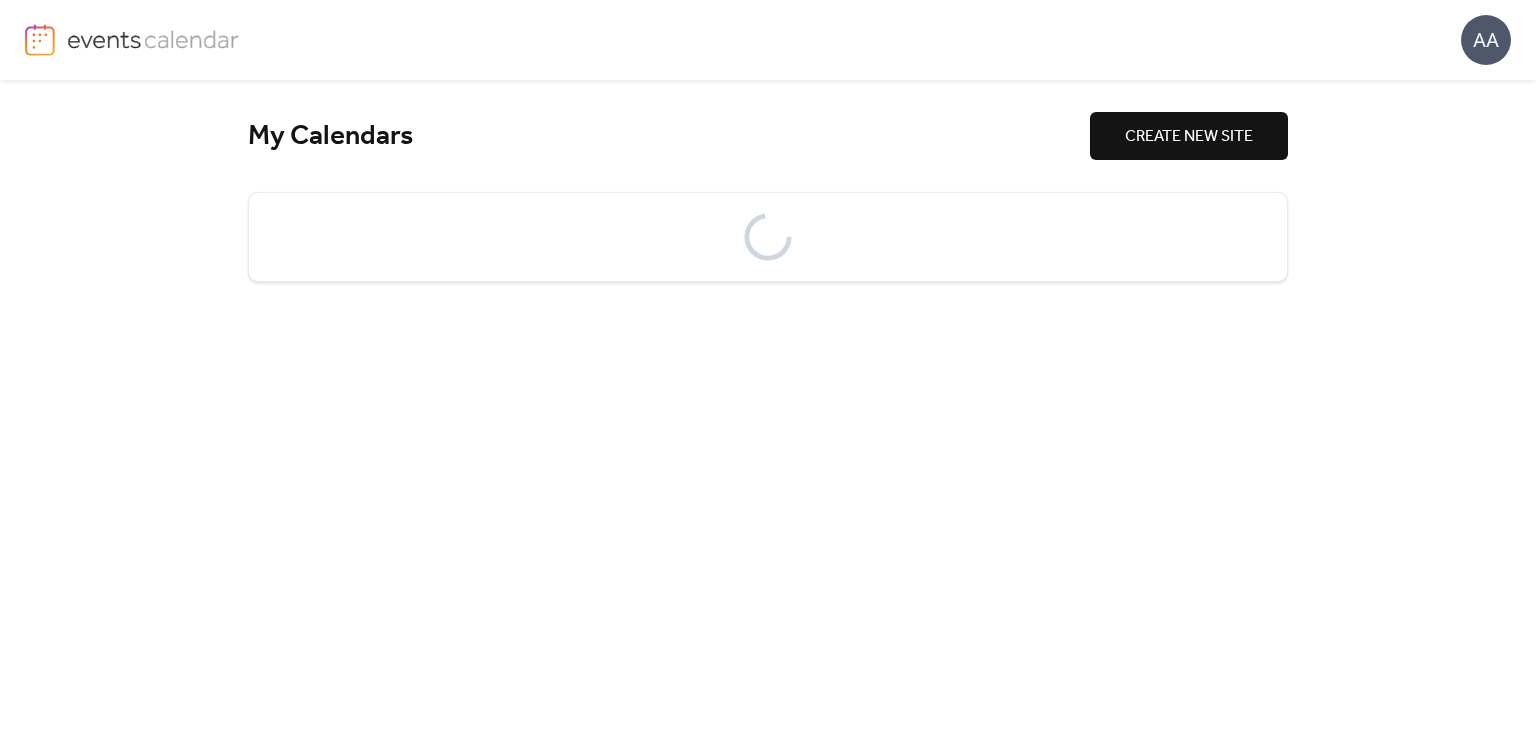 scroll, scrollTop: 0, scrollLeft: 0, axis: both 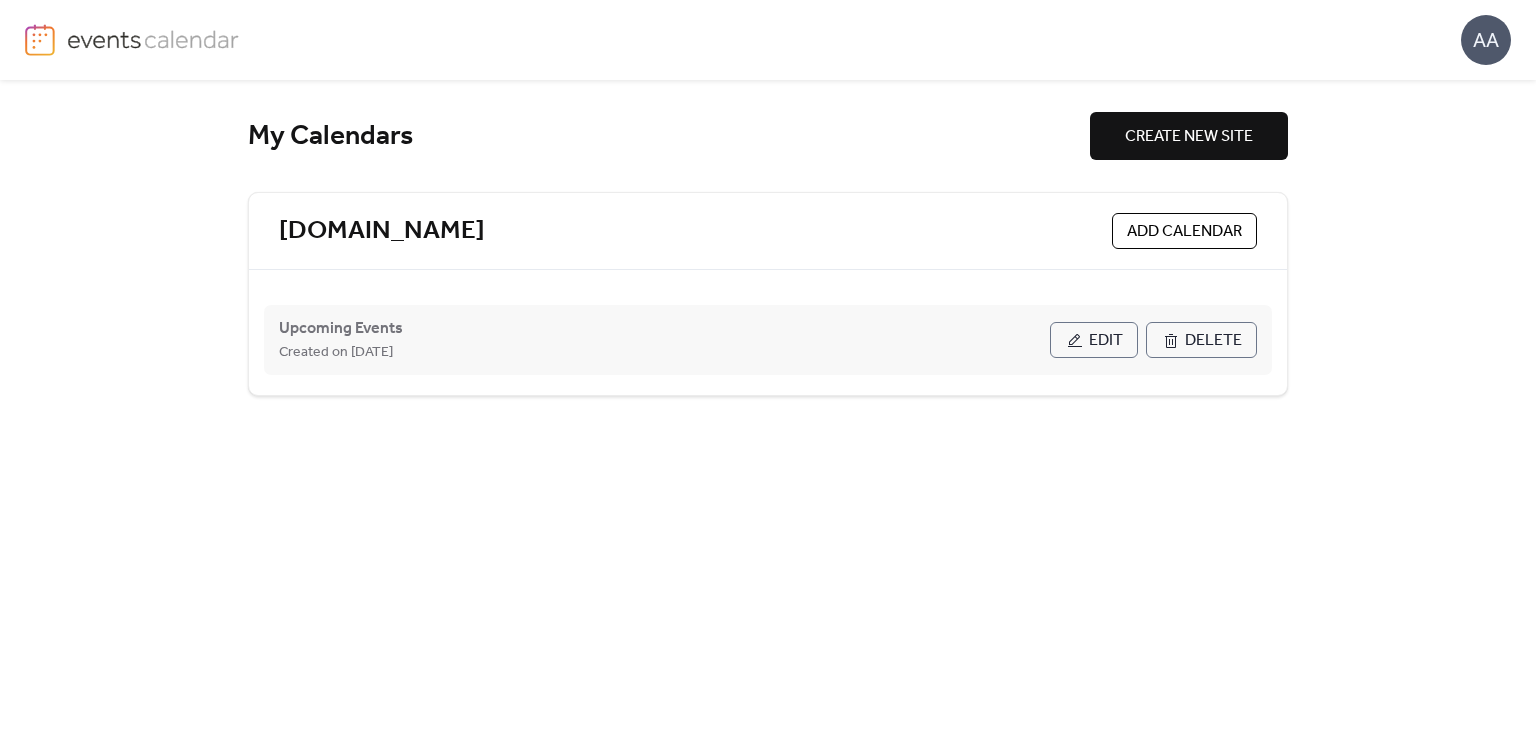 click on "Edit" at bounding box center [1094, 340] 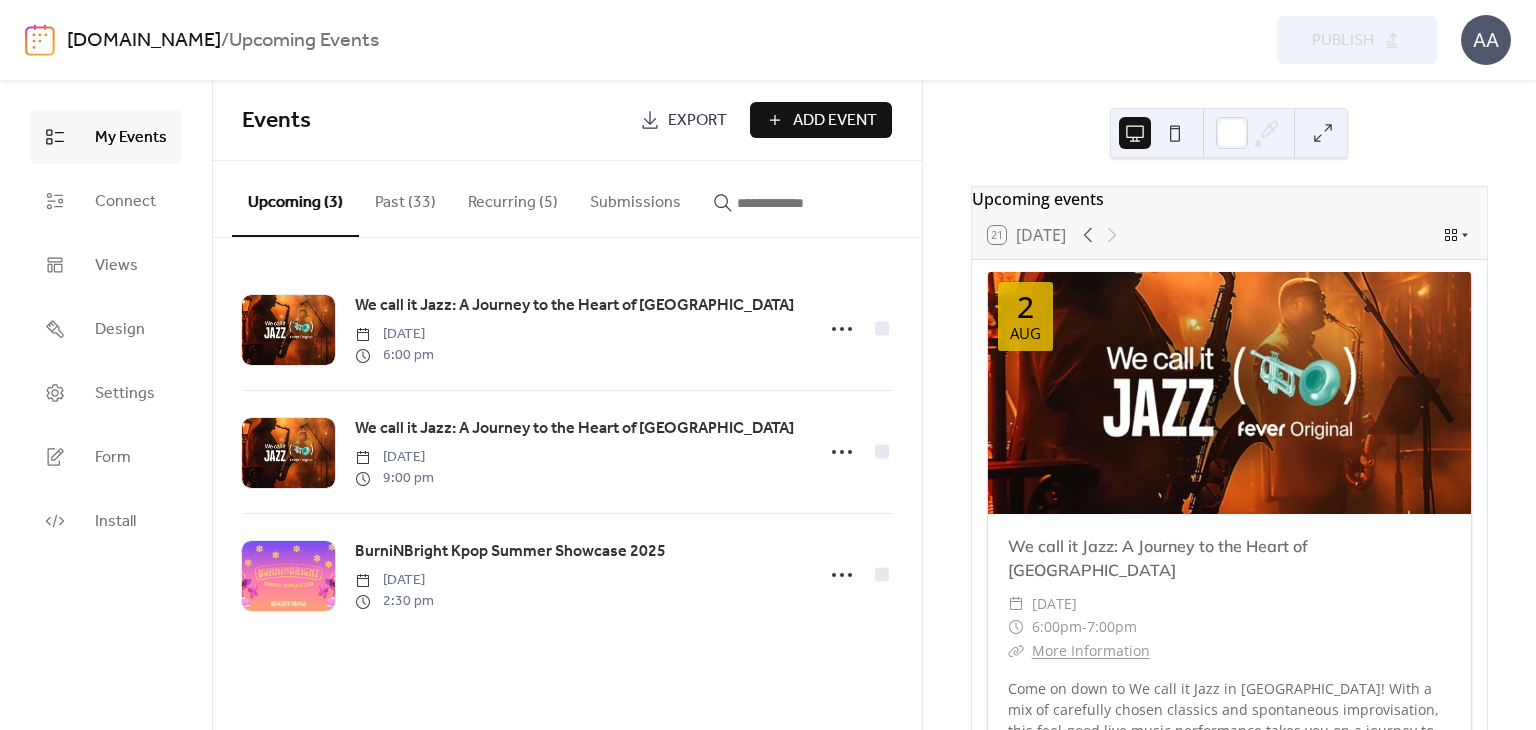 click on "Add Event" at bounding box center [835, 121] 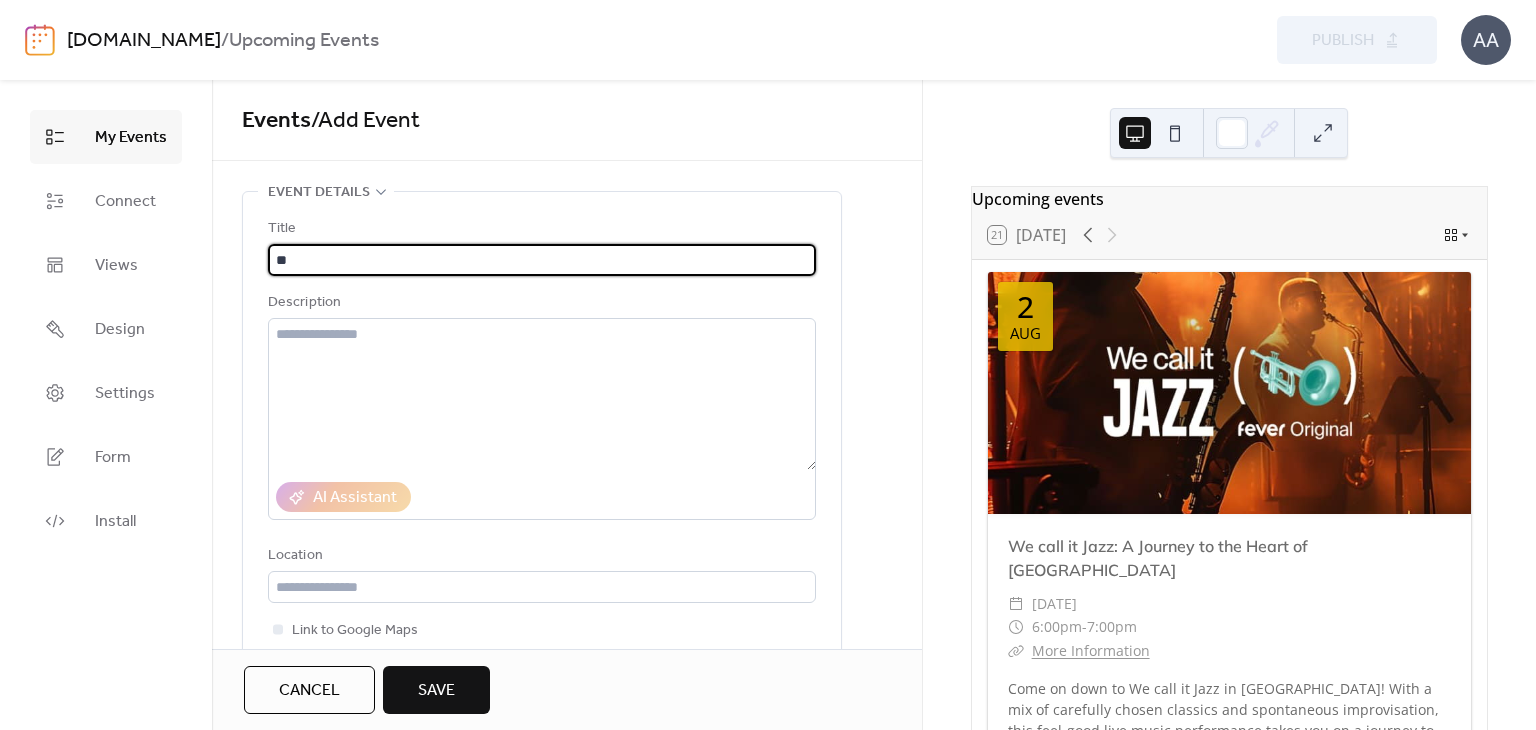 type on "*" 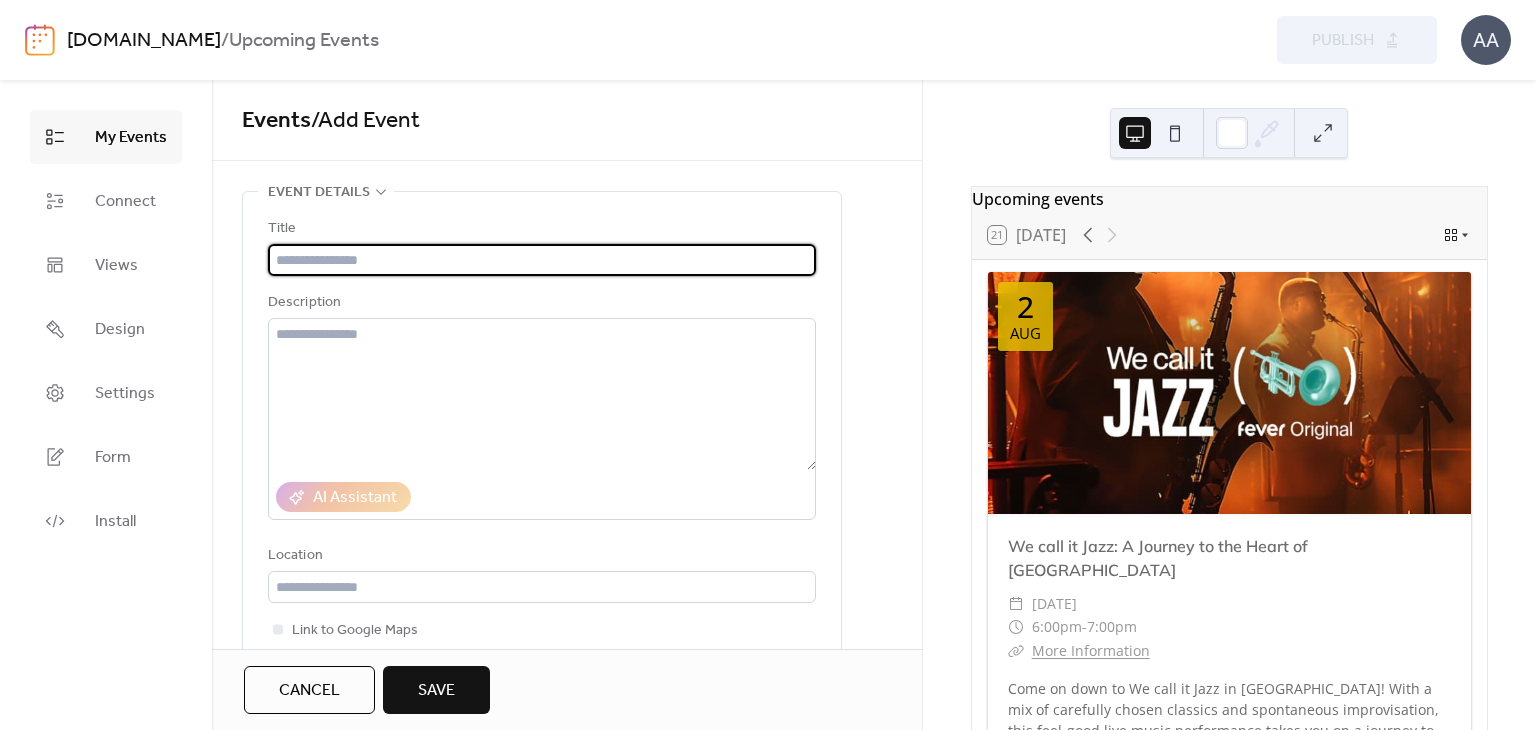 paste on "**********" 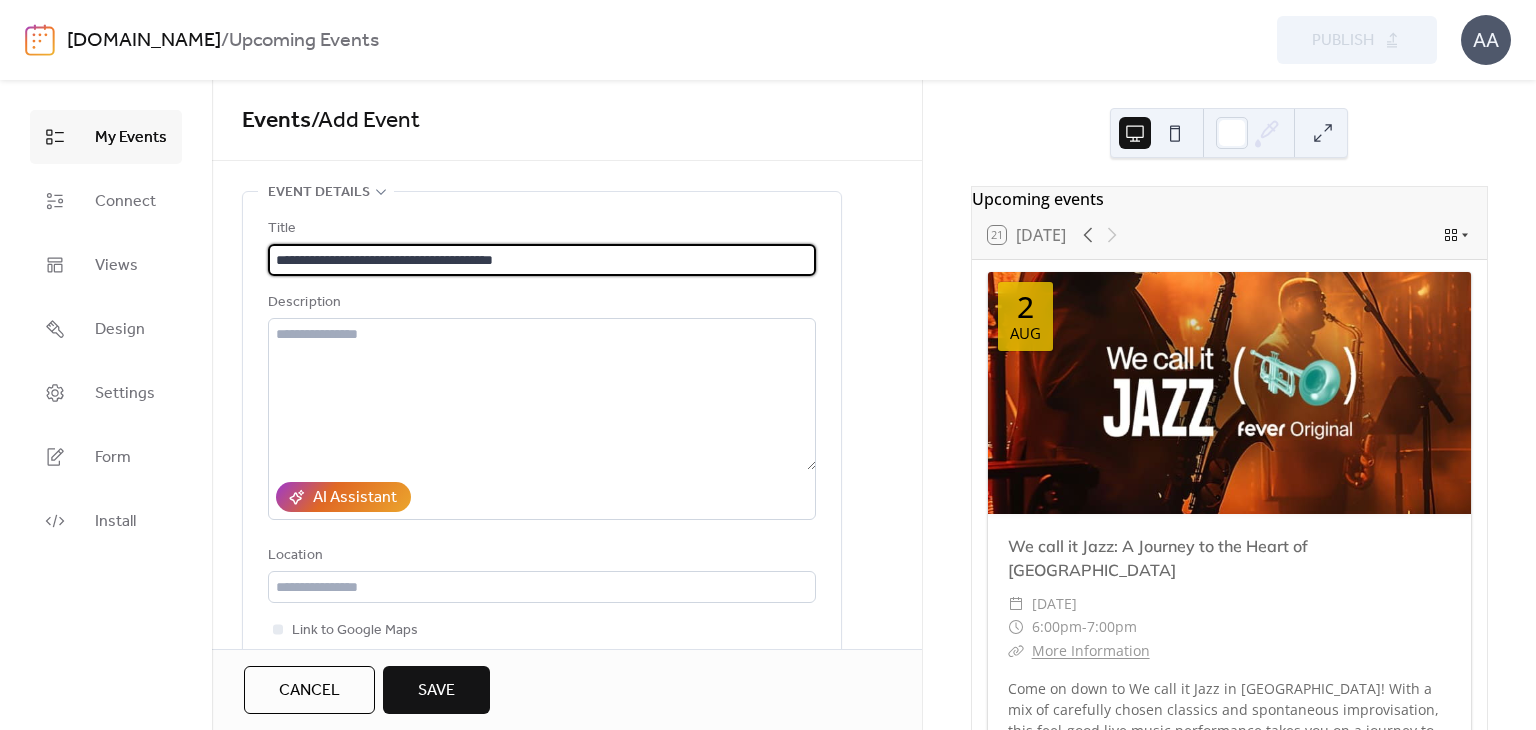 type on "**********" 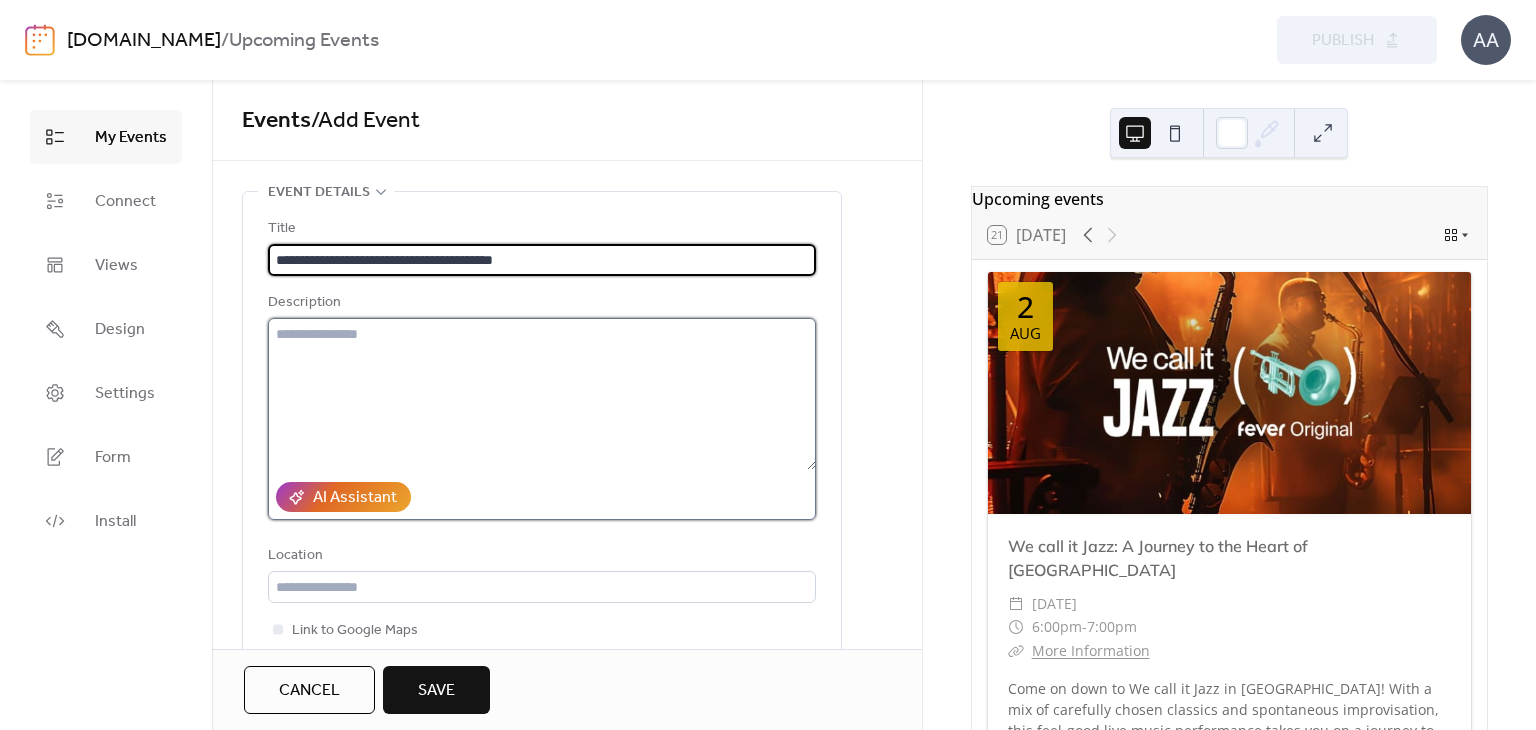 click at bounding box center (542, 394) 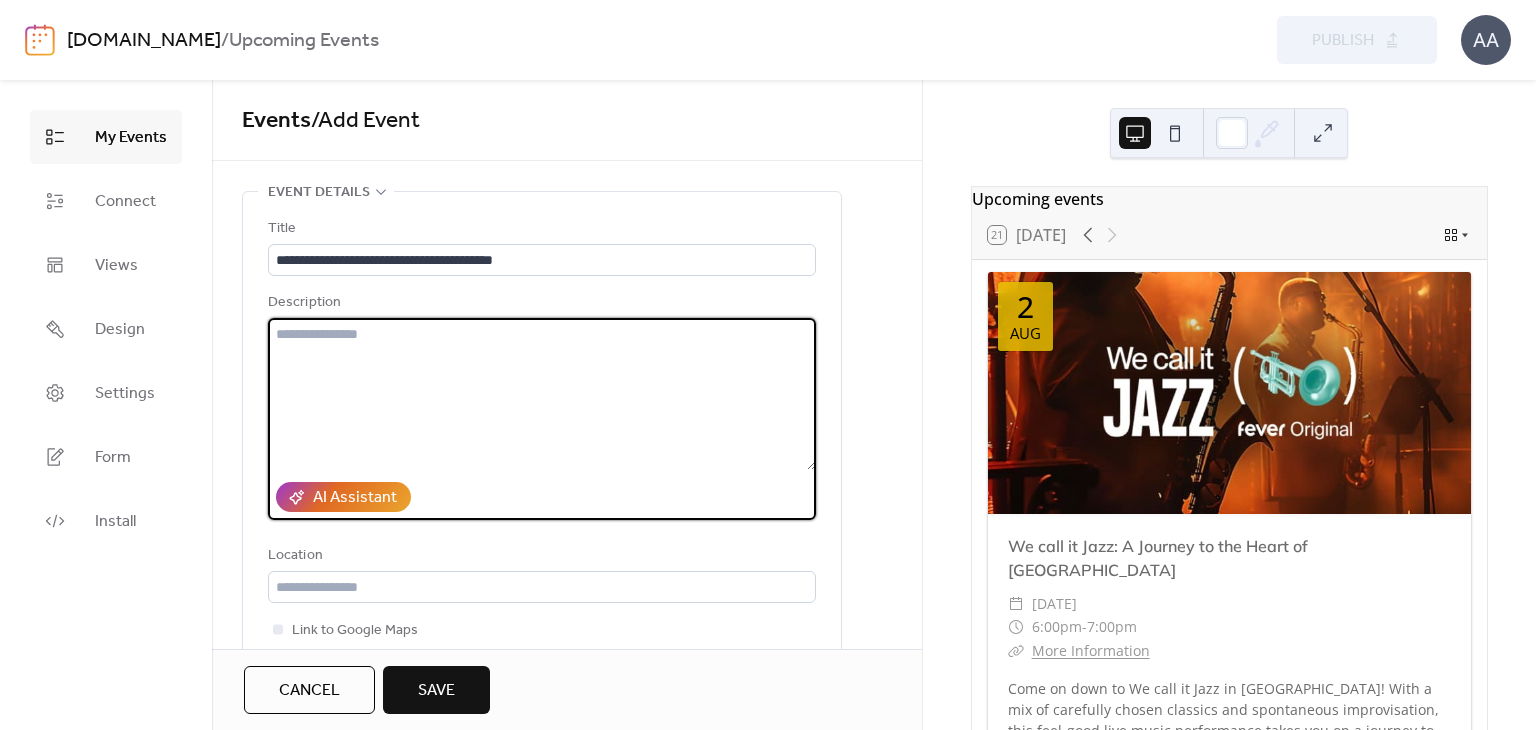 paste on "**********" 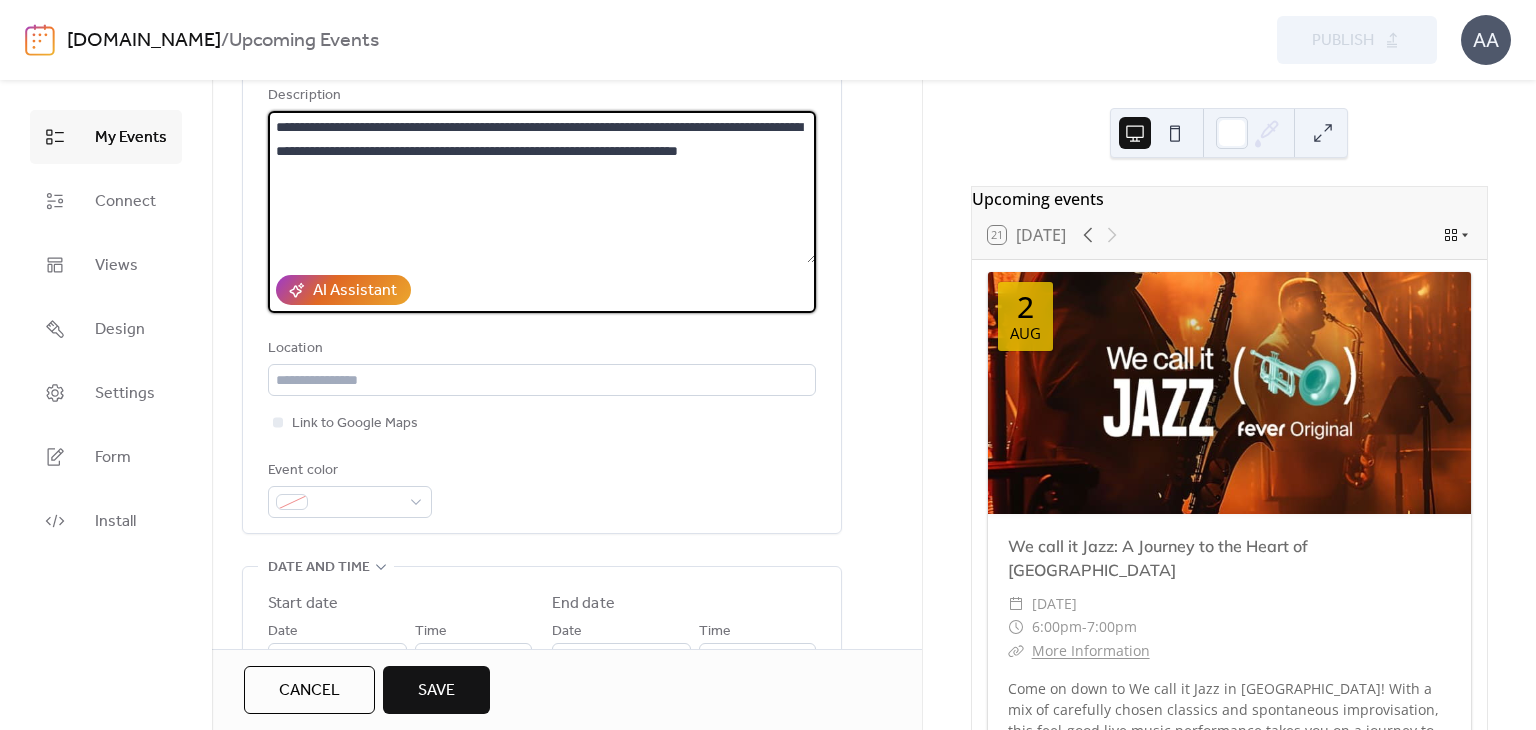 scroll, scrollTop: 212, scrollLeft: 0, axis: vertical 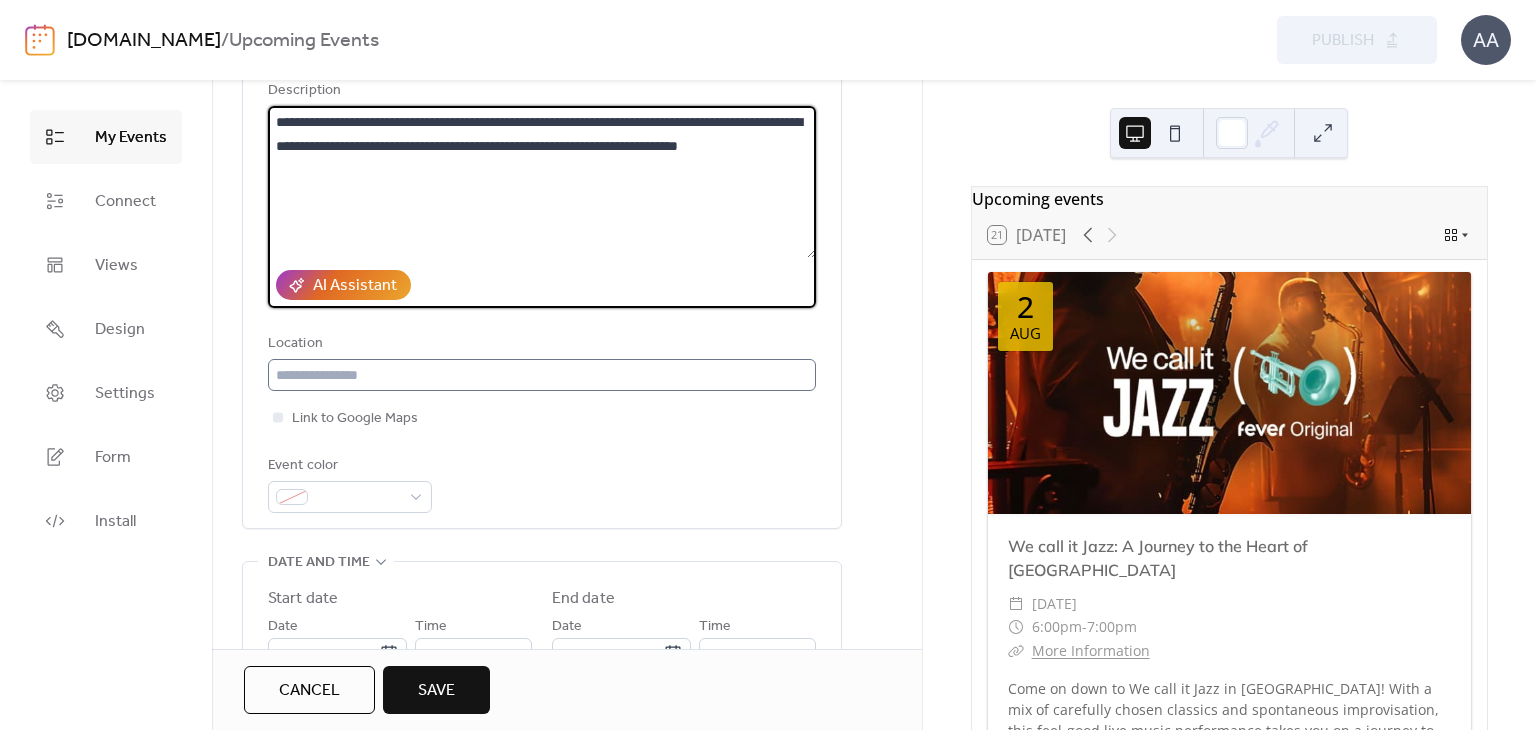 type on "**********" 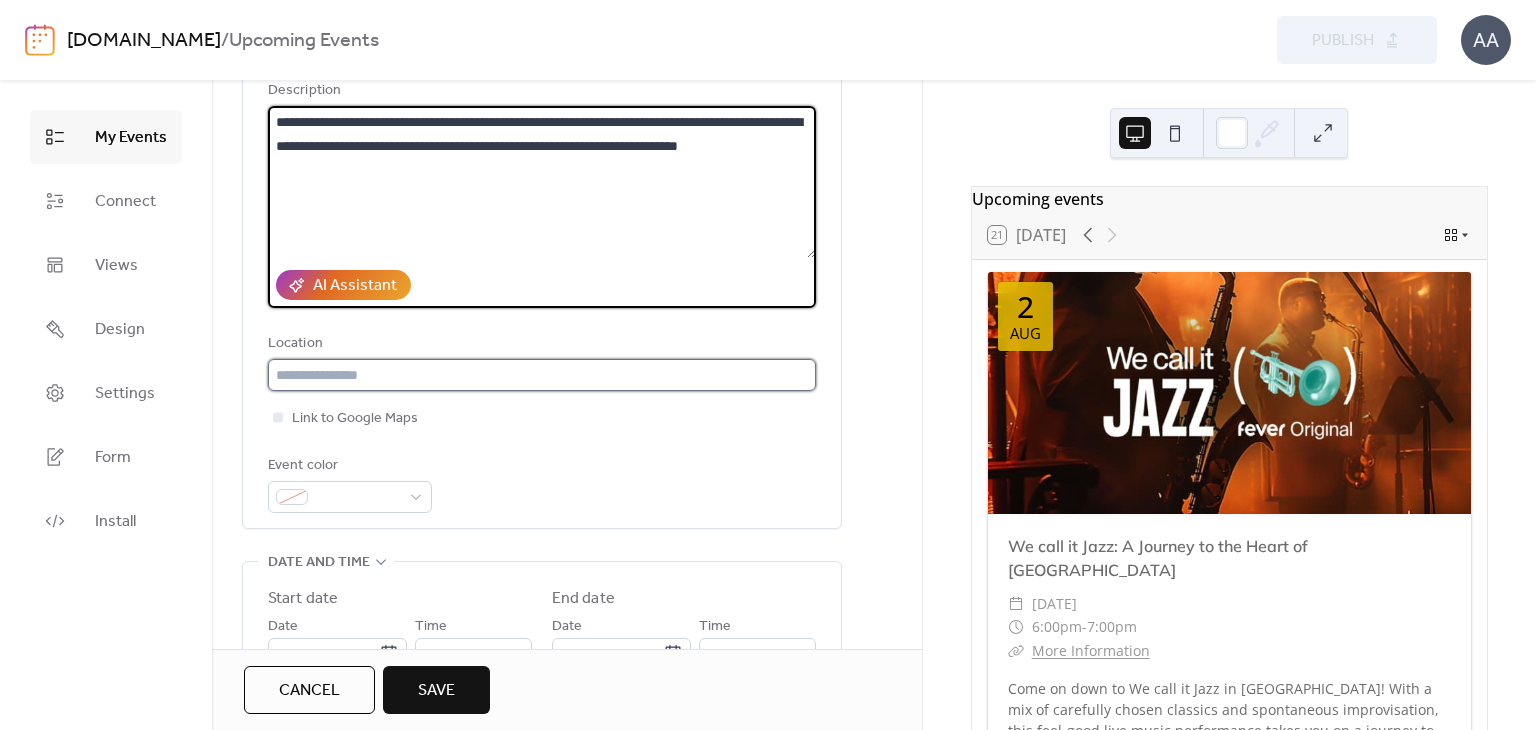 click at bounding box center (542, 375) 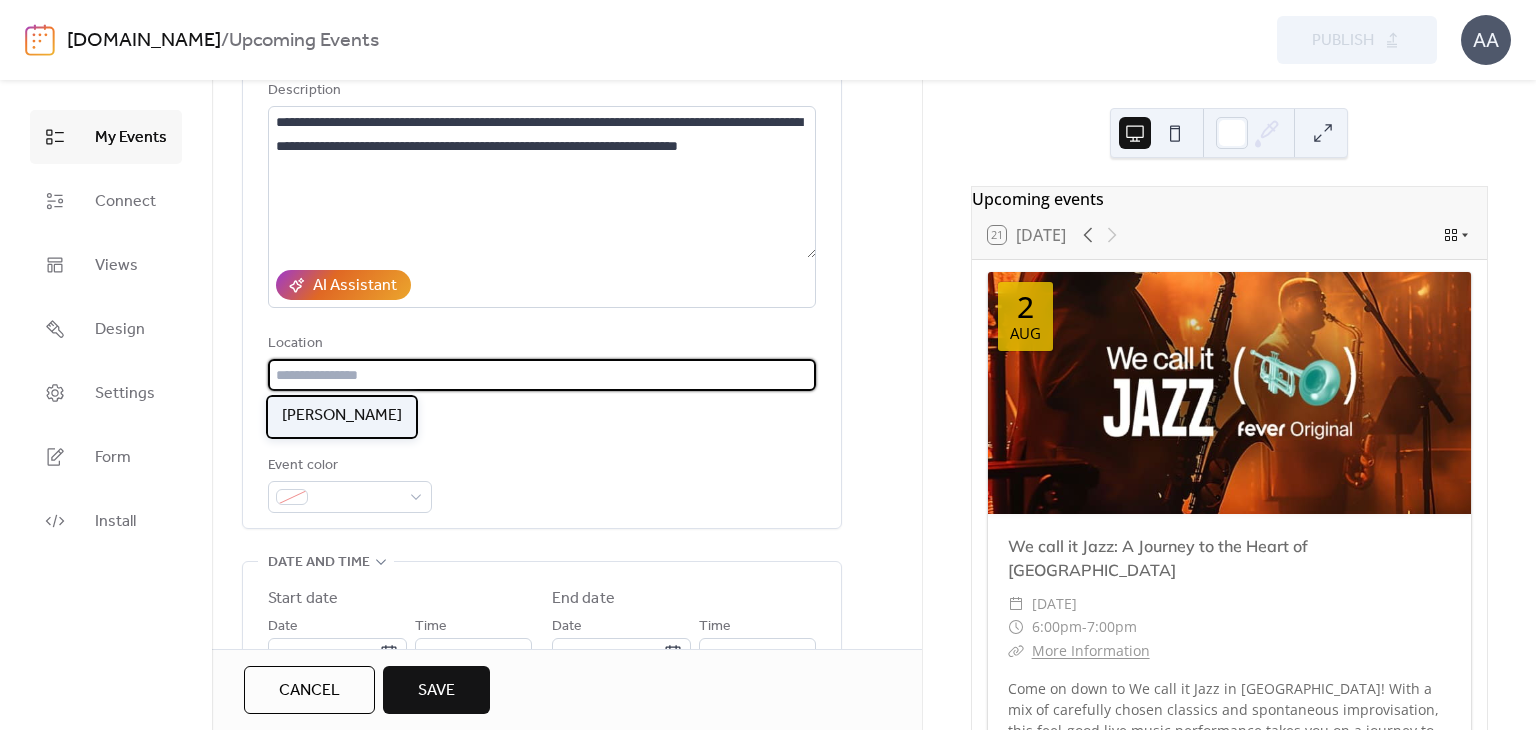 click on "[PERSON_NAME]" at bounding box center (342, 417) 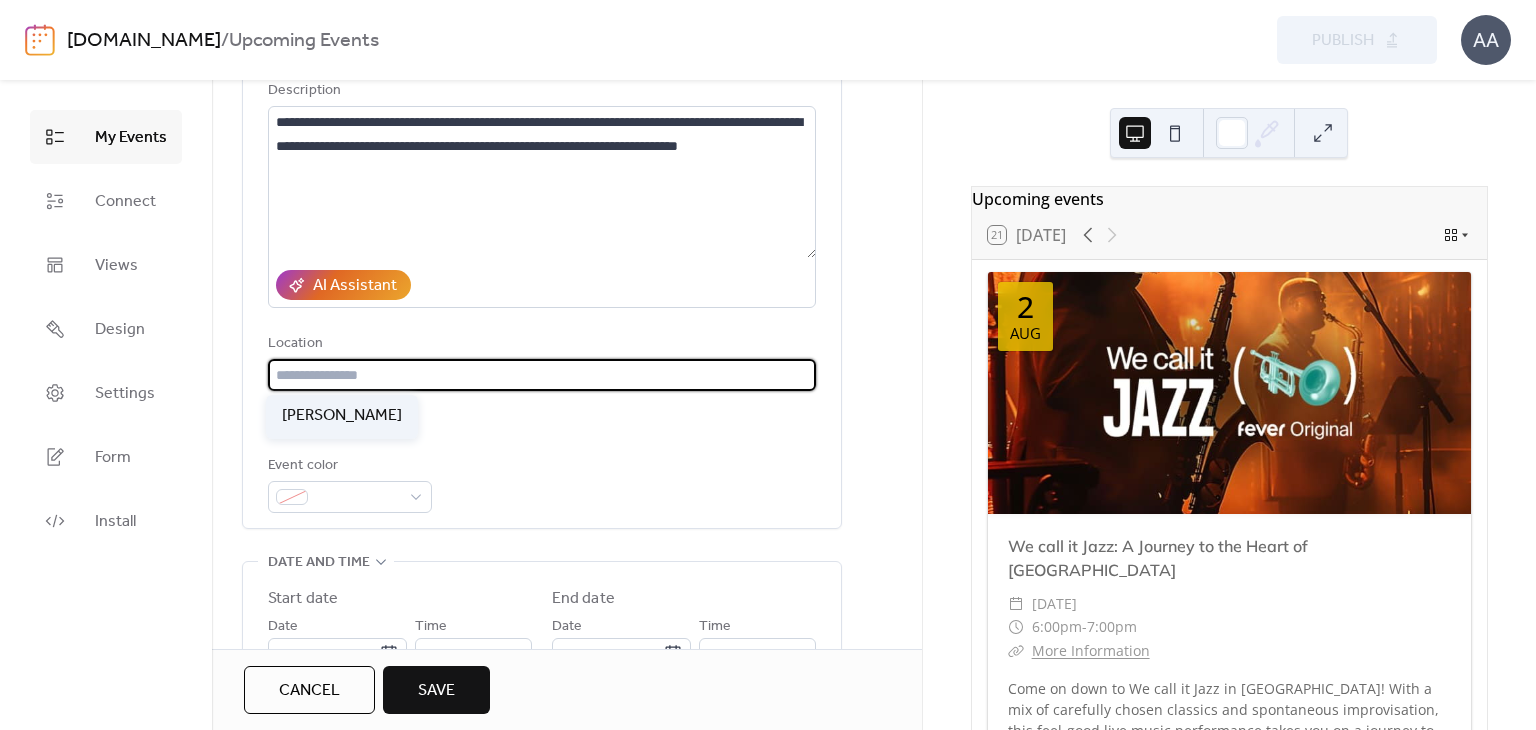 type on "**********" 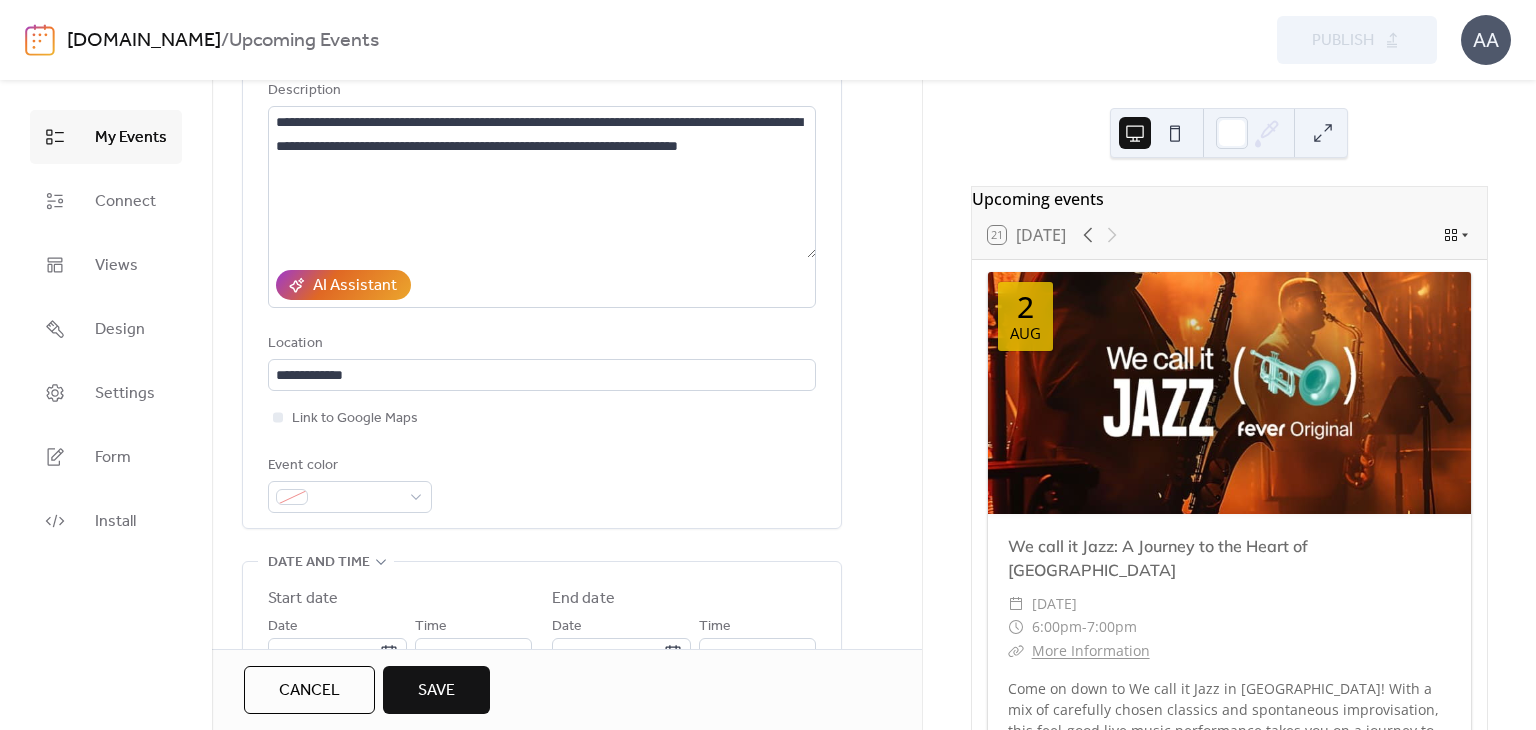 scroll, scrollTop: 352, scrollLeft: 0, axis: vertical 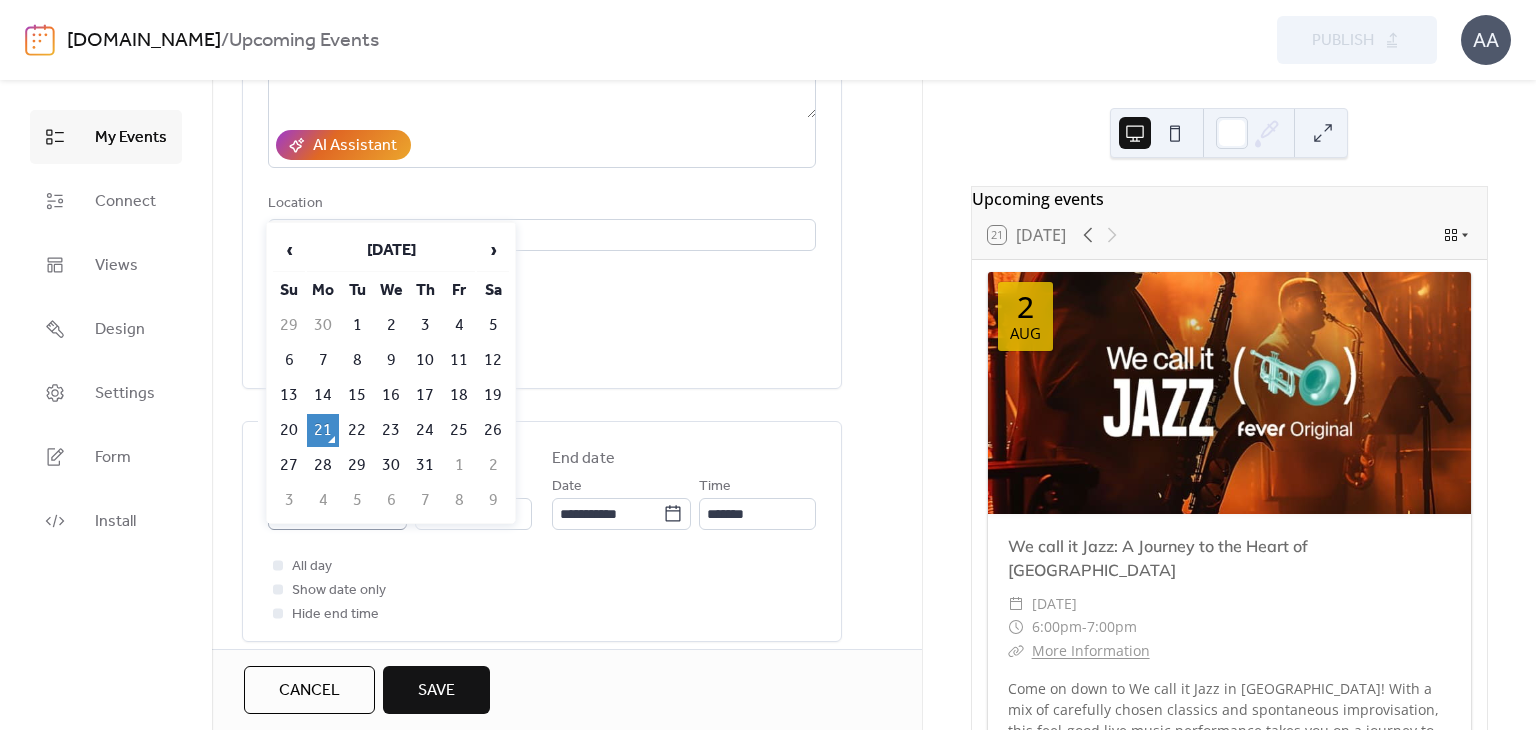 click on "**********" at bounding box center [768, 365] 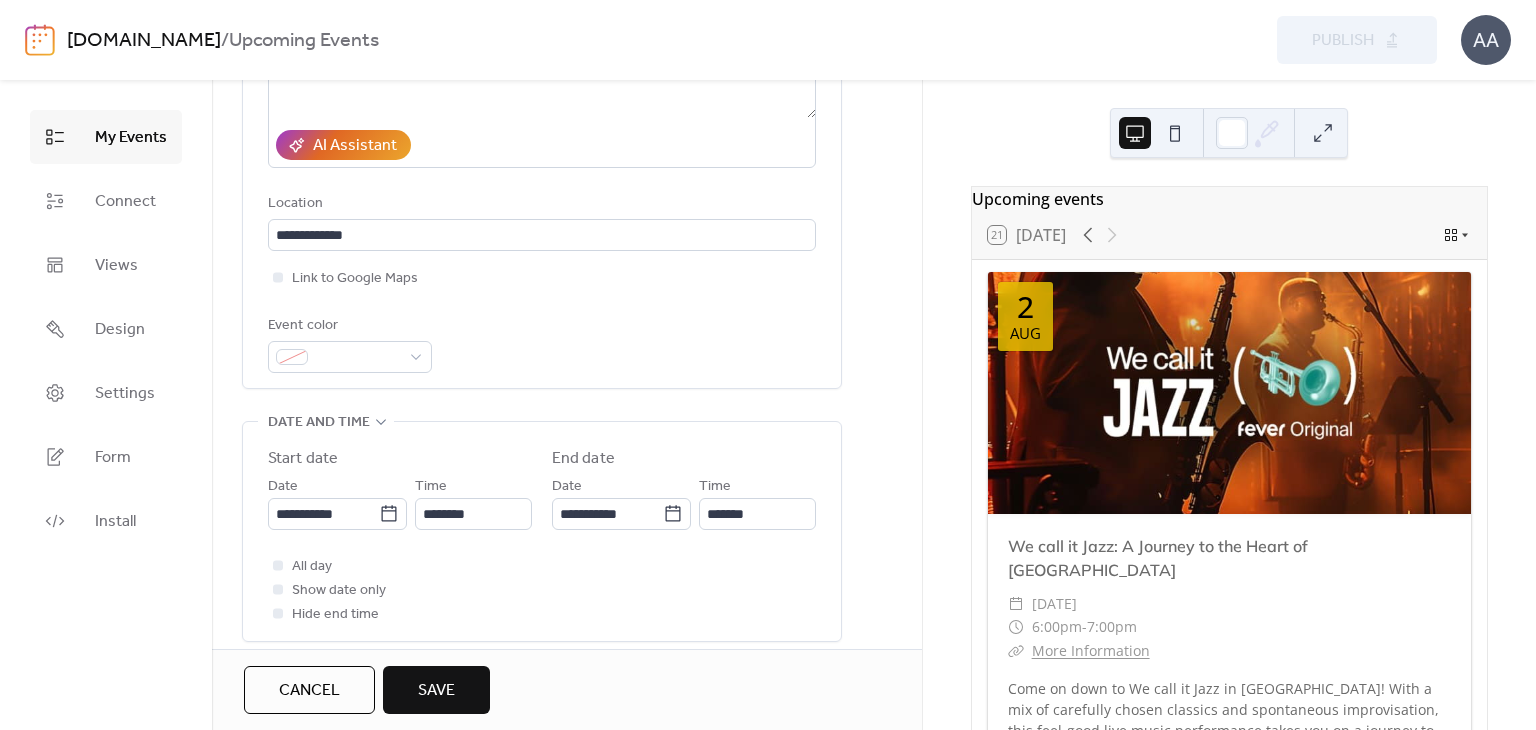 click on "Event color" at bounding box center (542, 343) 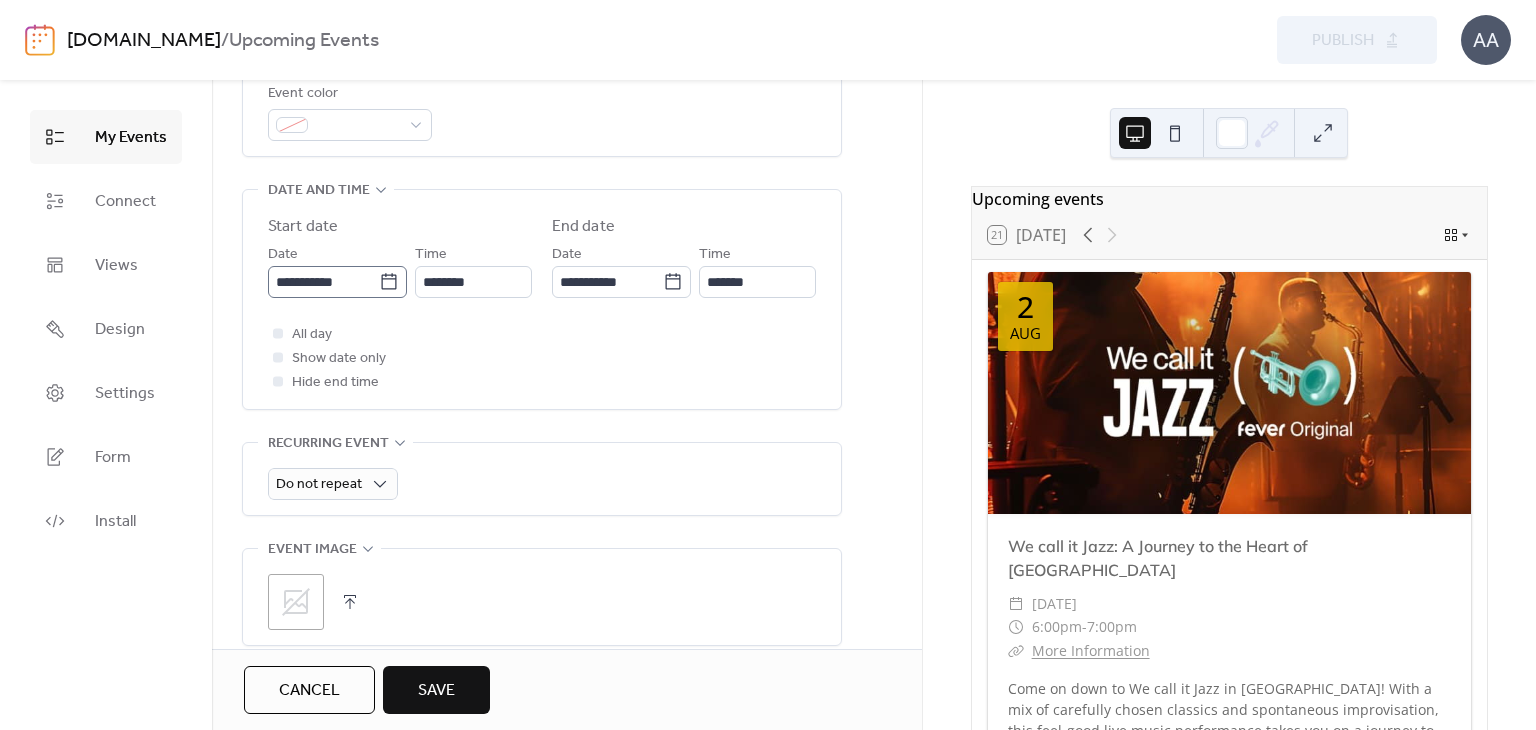 click 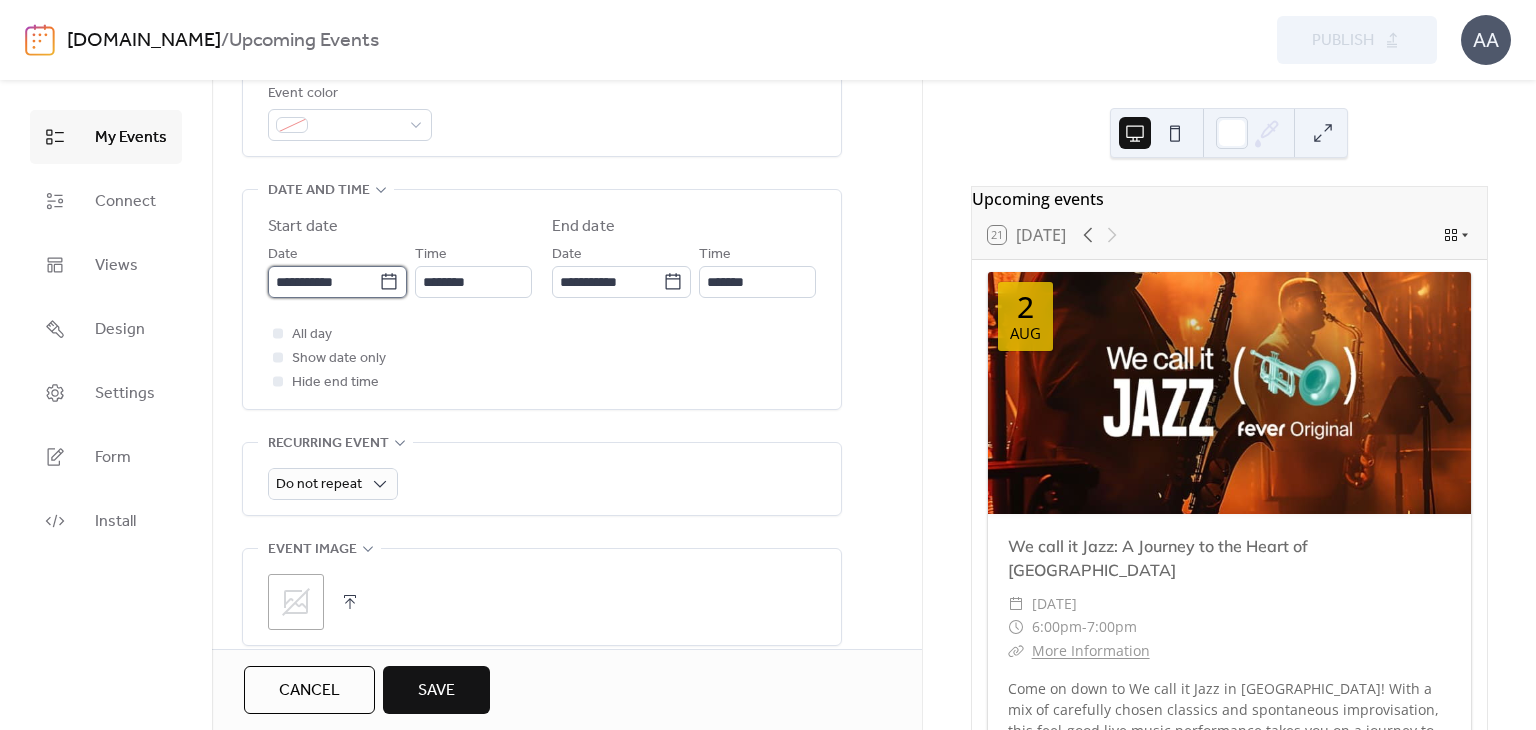 click on "**********" at bounding box center (323, 282) 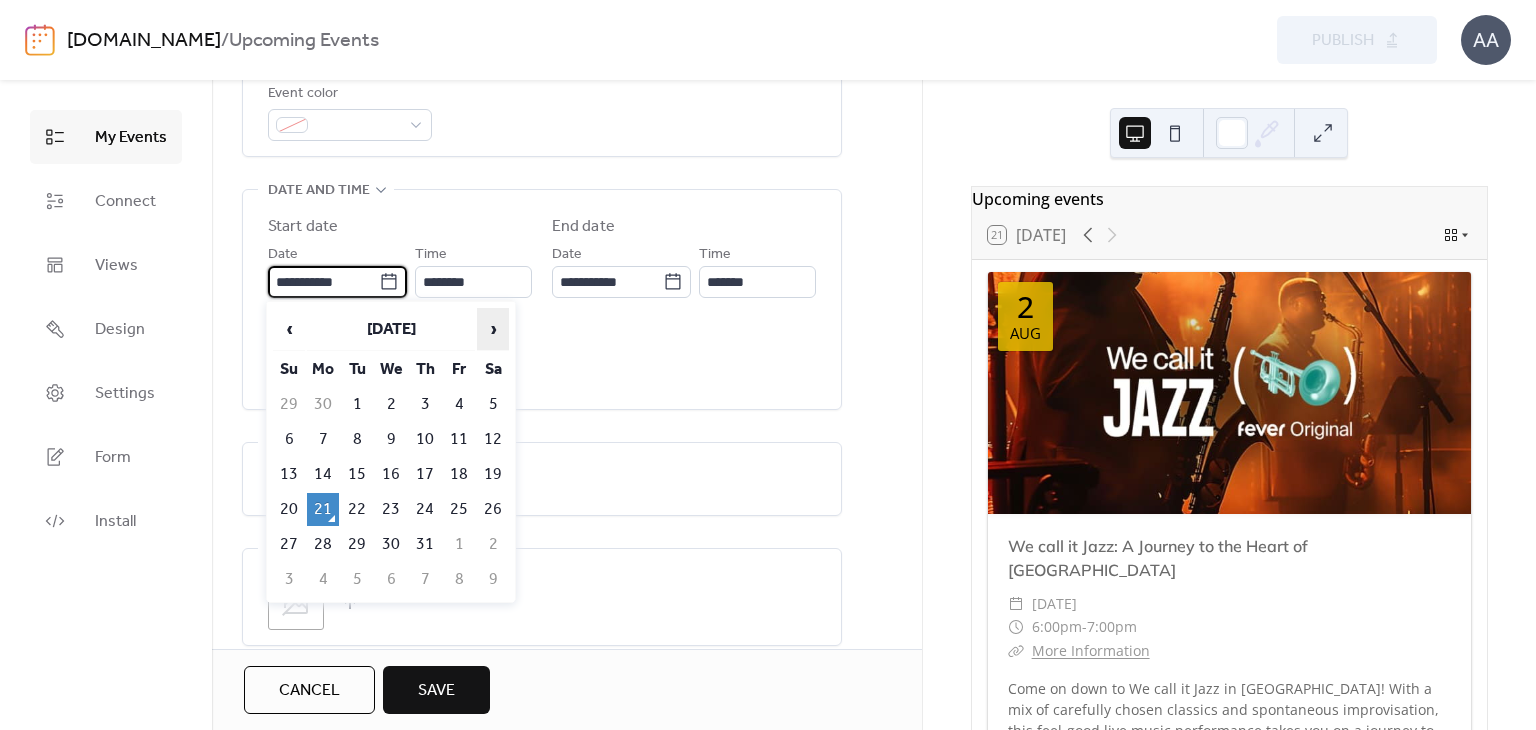 click on "›" at bounding box center [493, 329] 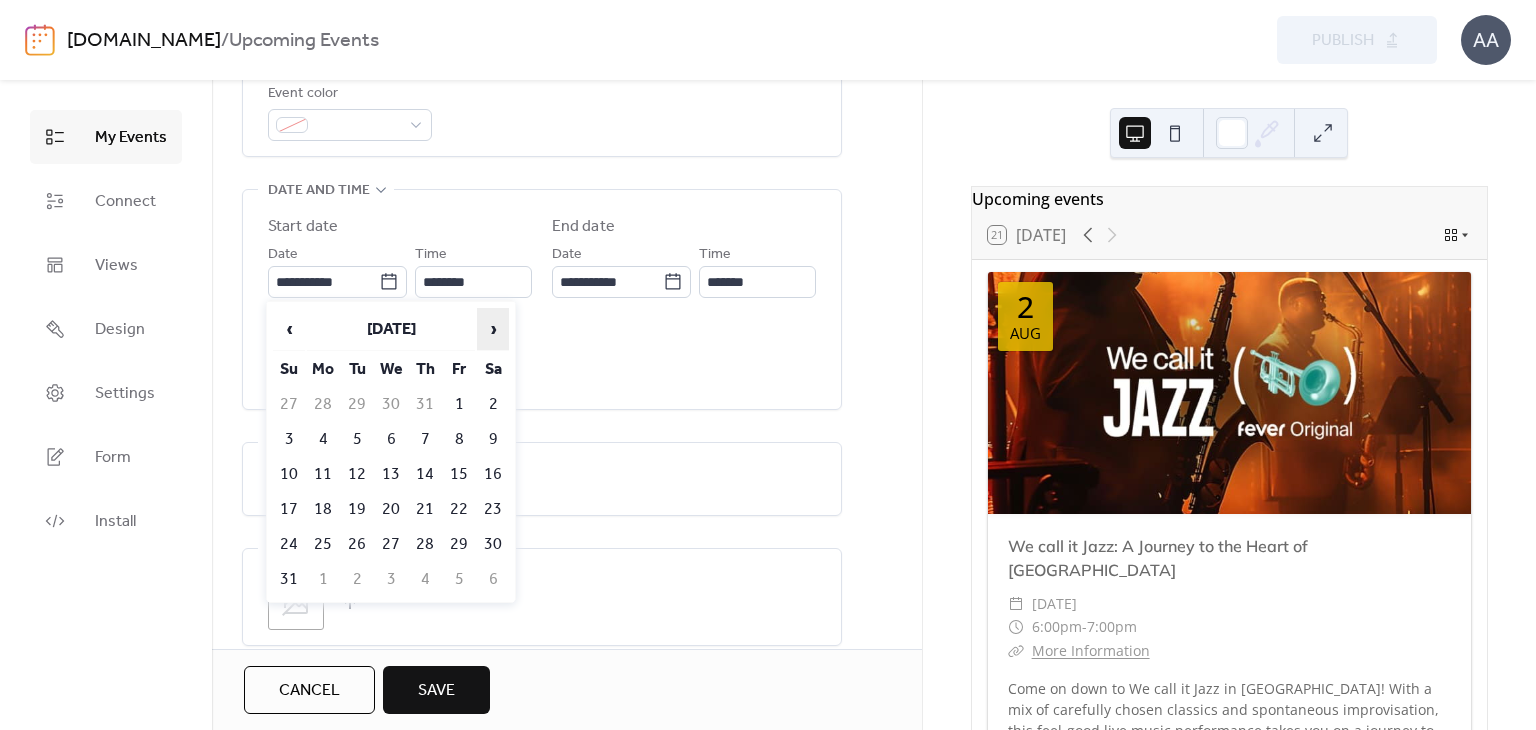 click on "›" at bounding box center (493, 329) 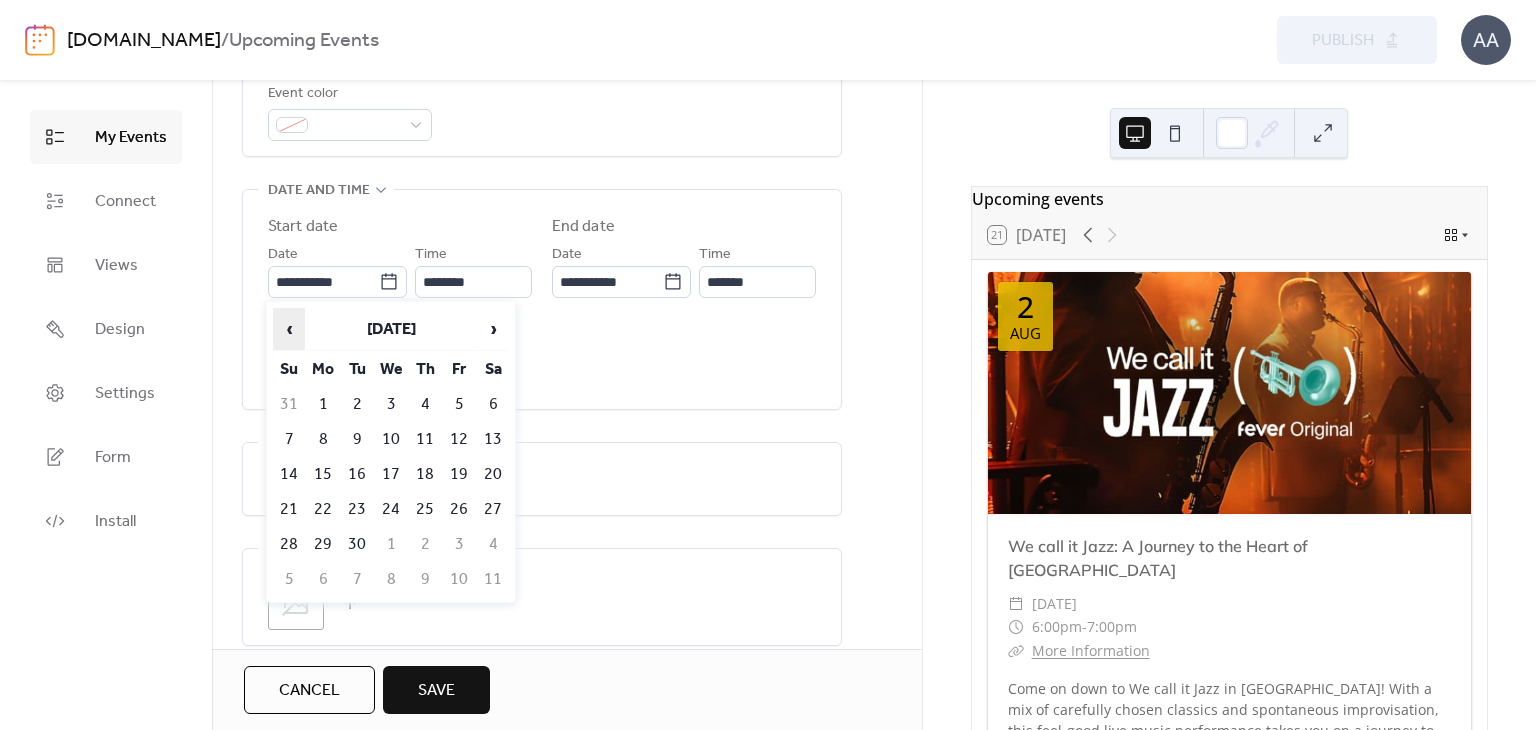 click on "‹" at bounding box center [289, 329] 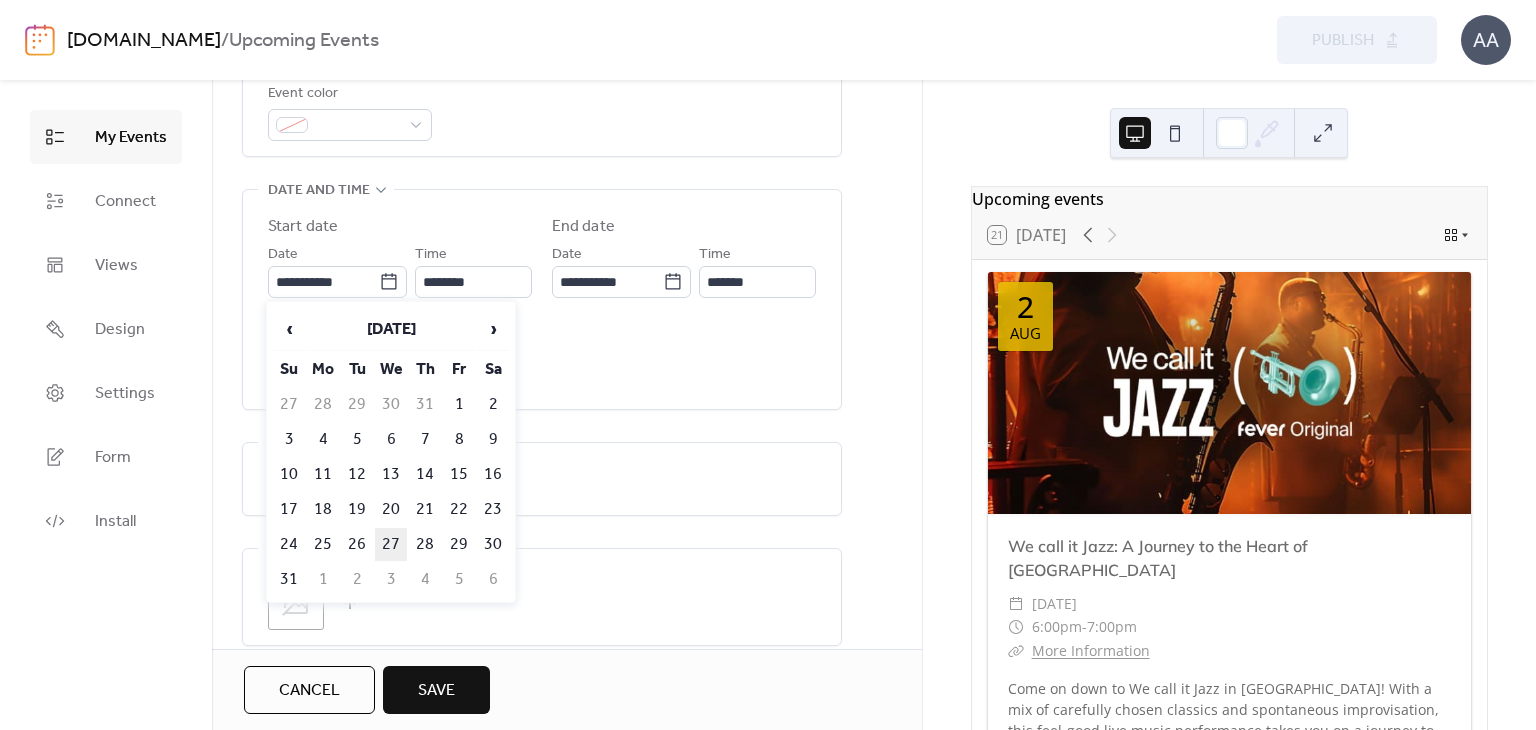 click on "27" at bounding box center (391, 544) 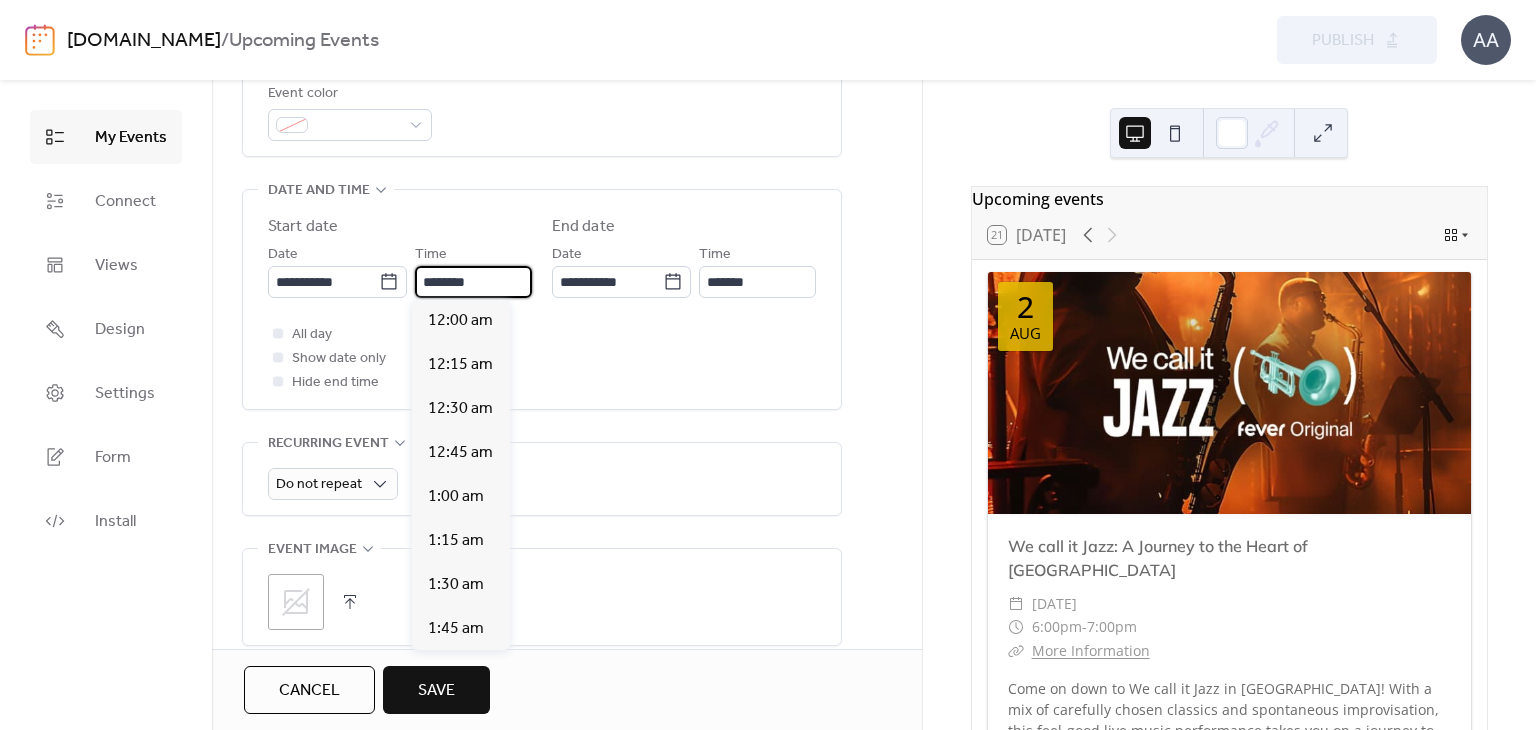 click on "********" at bounding box center [473, 282] 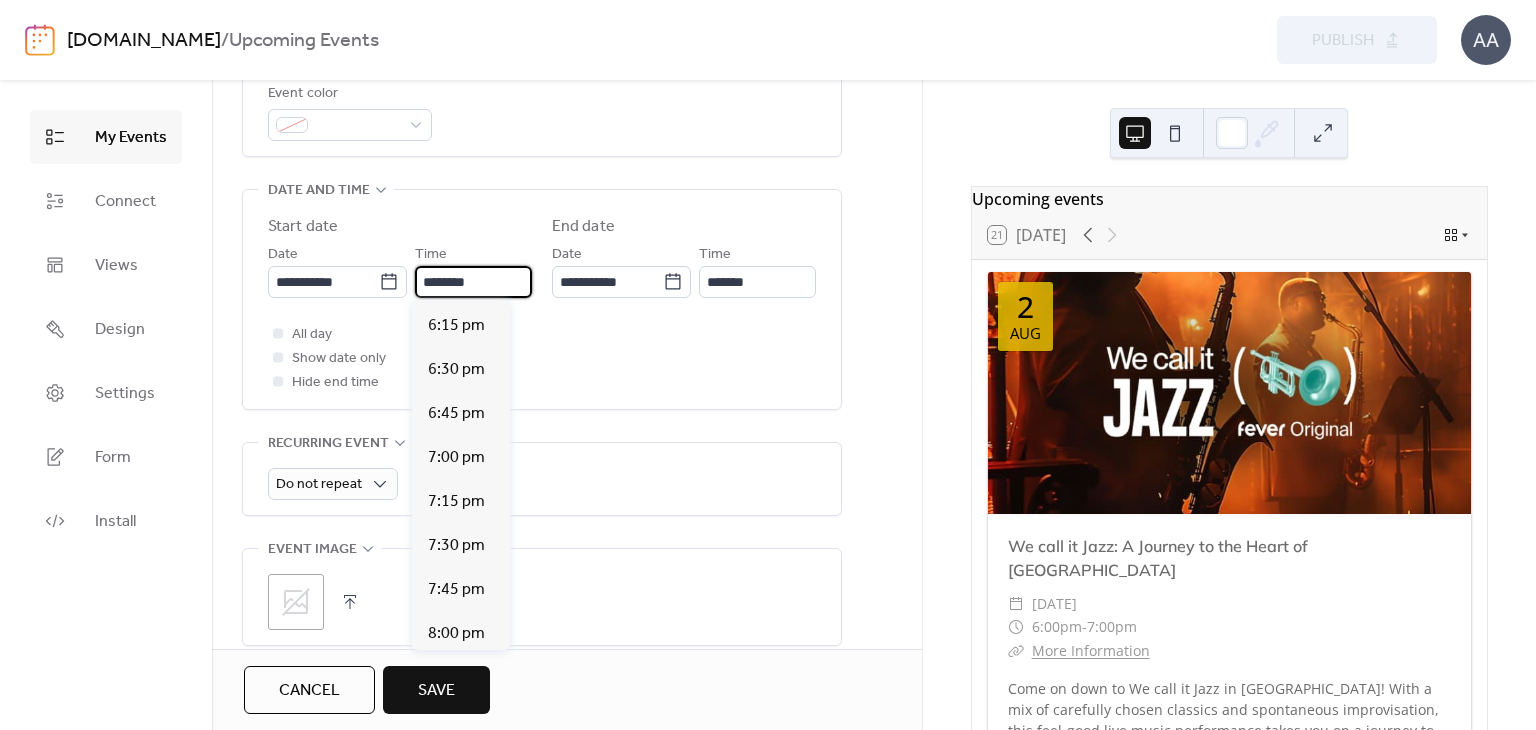 scroll, scrollTop: 3212, scrollLeft: 0, axis: vertical 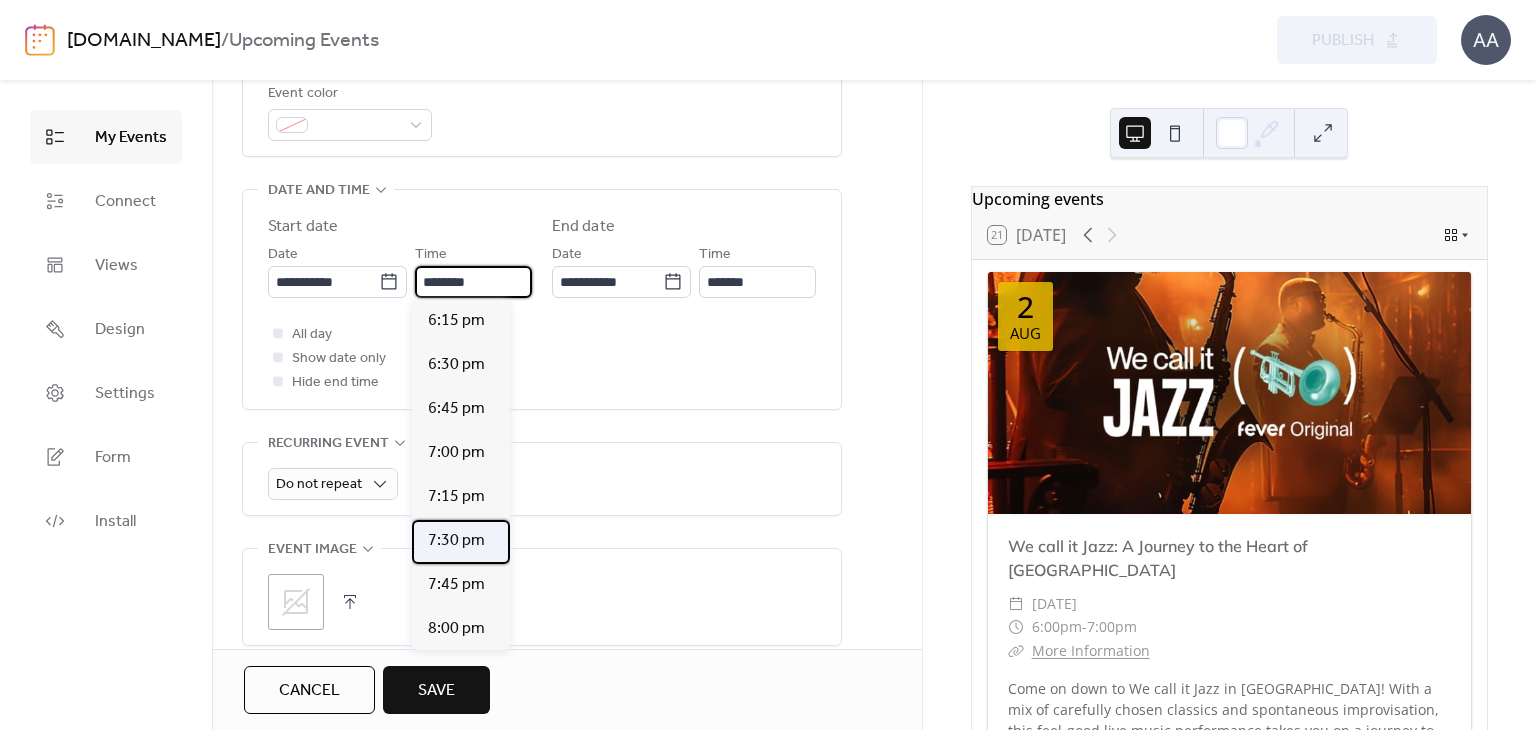 click on "7:30 pm" at bounding box center (456, 541) 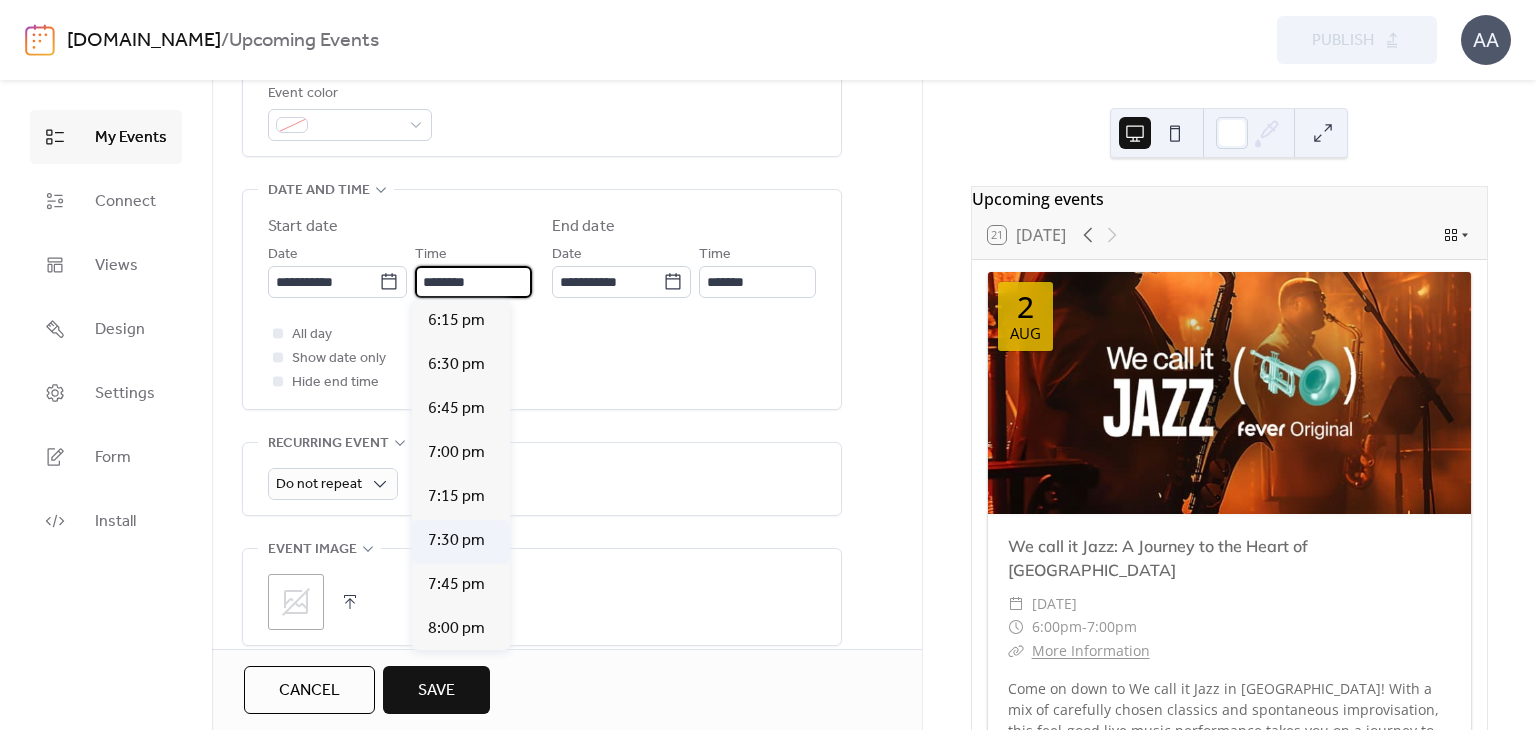type on "*******" 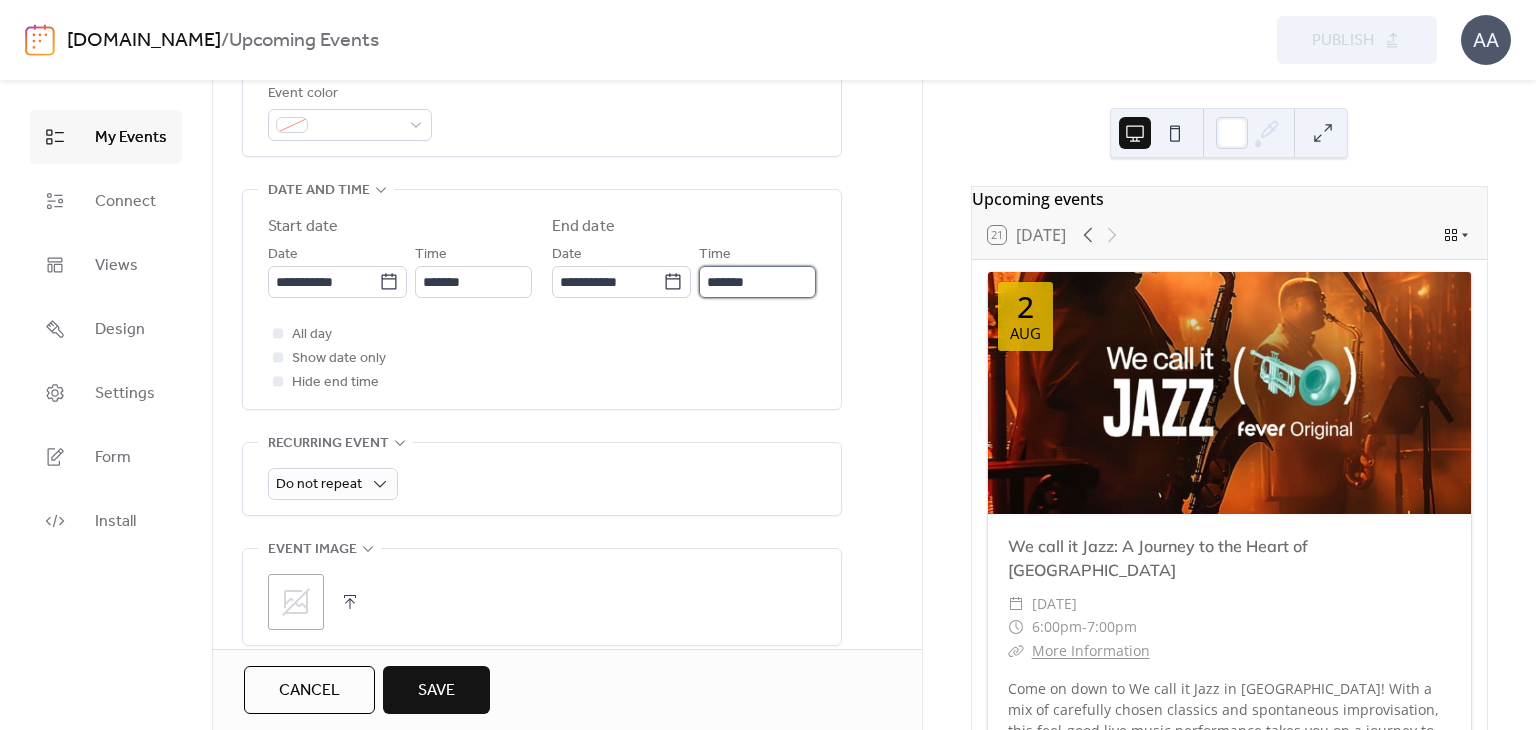 click on "*******" at bounding box center (757, 282) 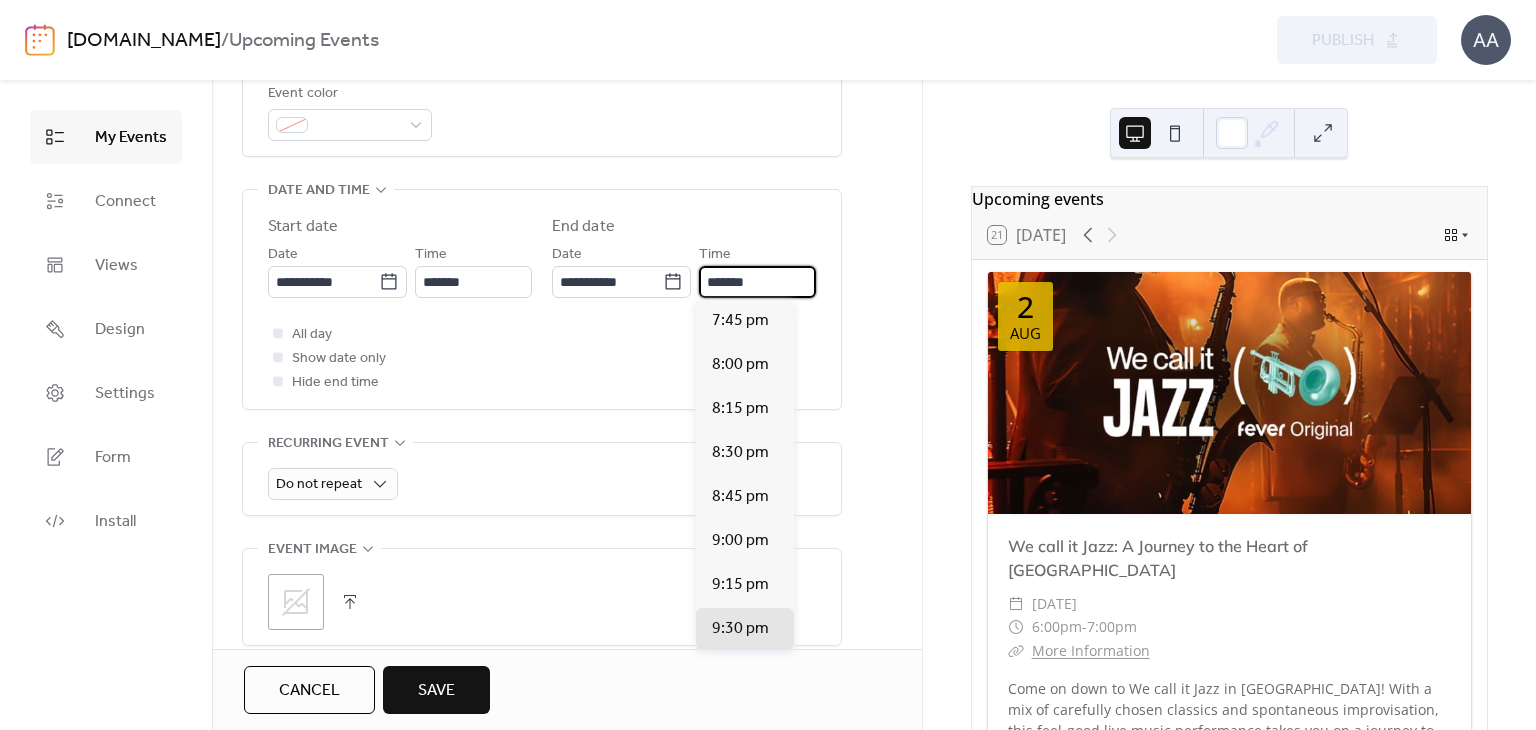 scroll, scrollTop: 308, scrollLeft: 0, axis: vertical 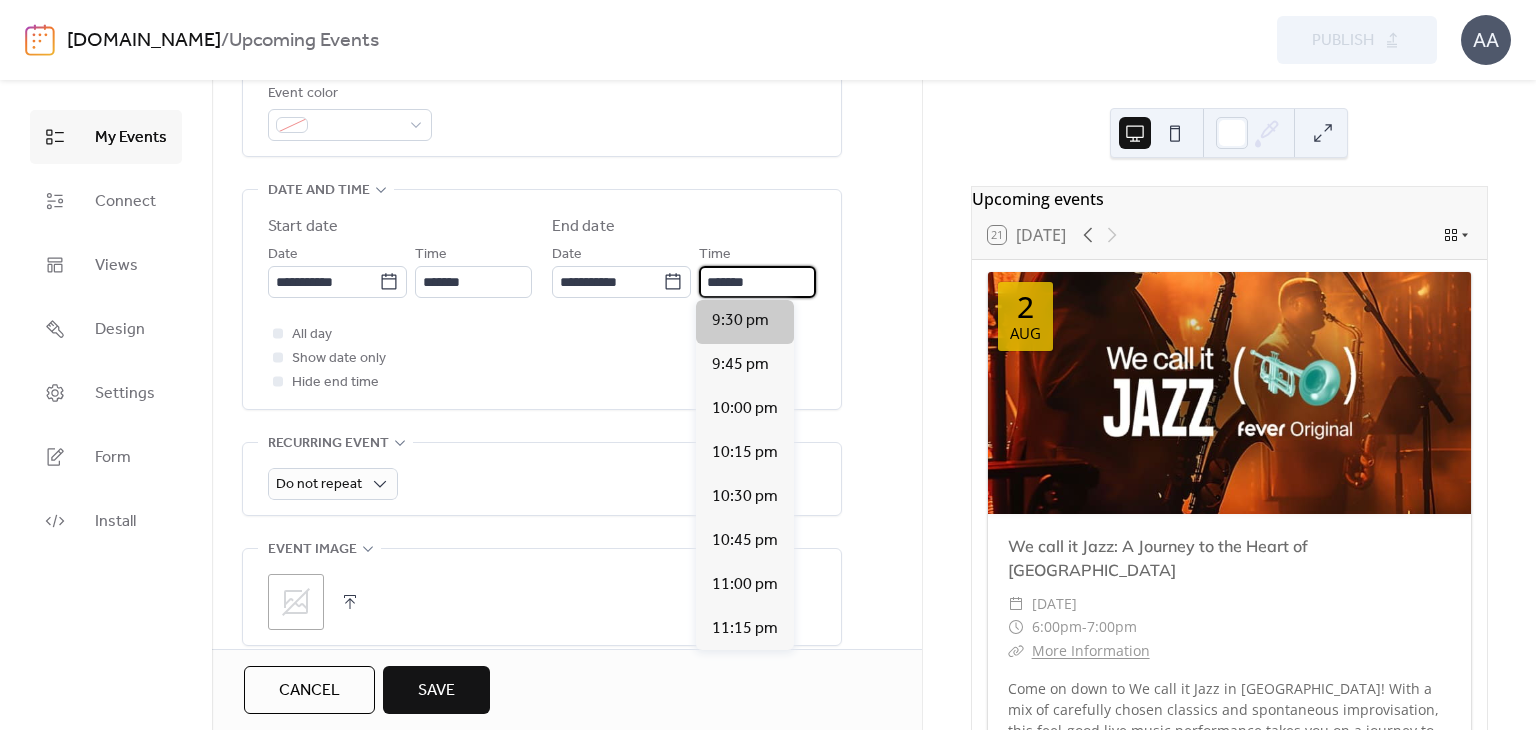 type on "*******" 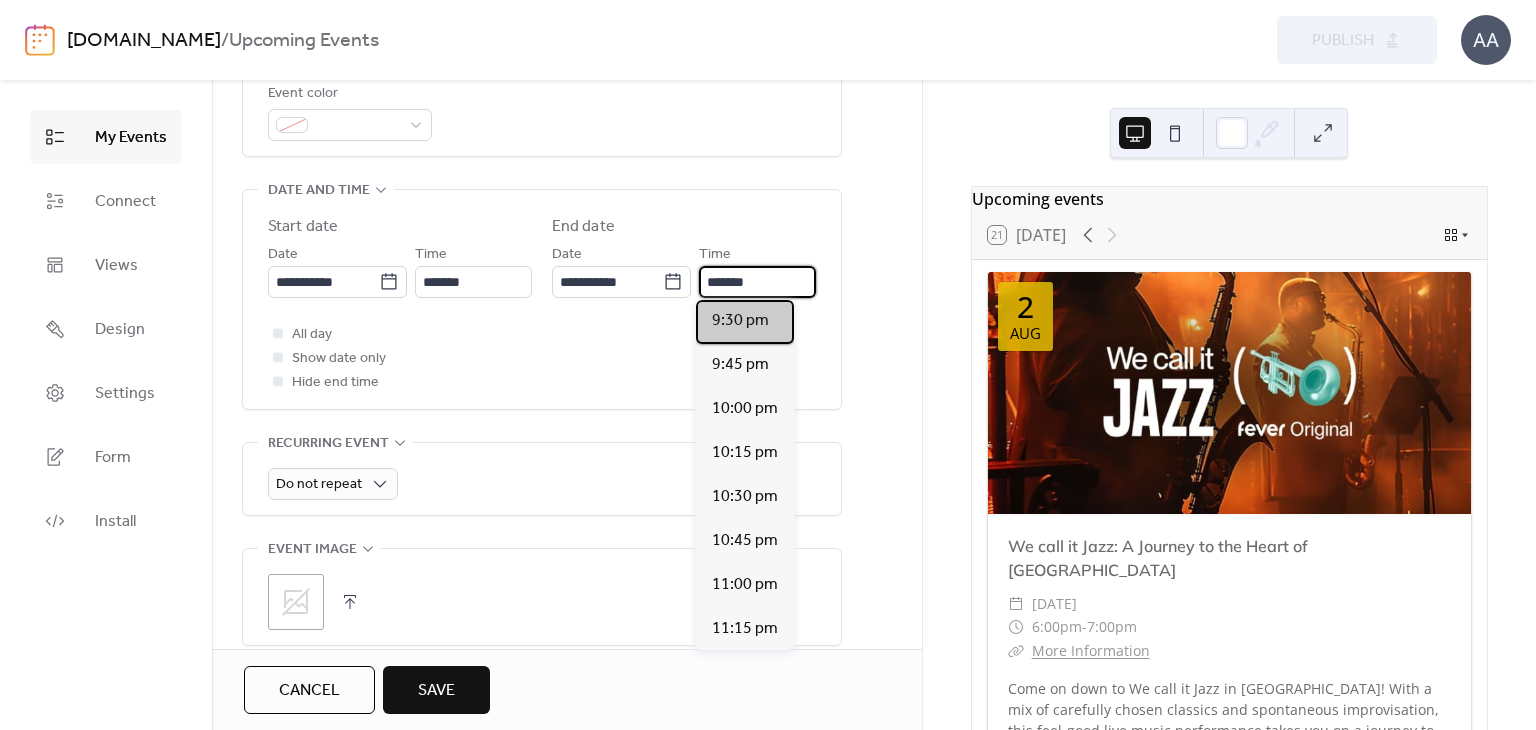 click on "9:30 pm" at bounding box center [740, 321] 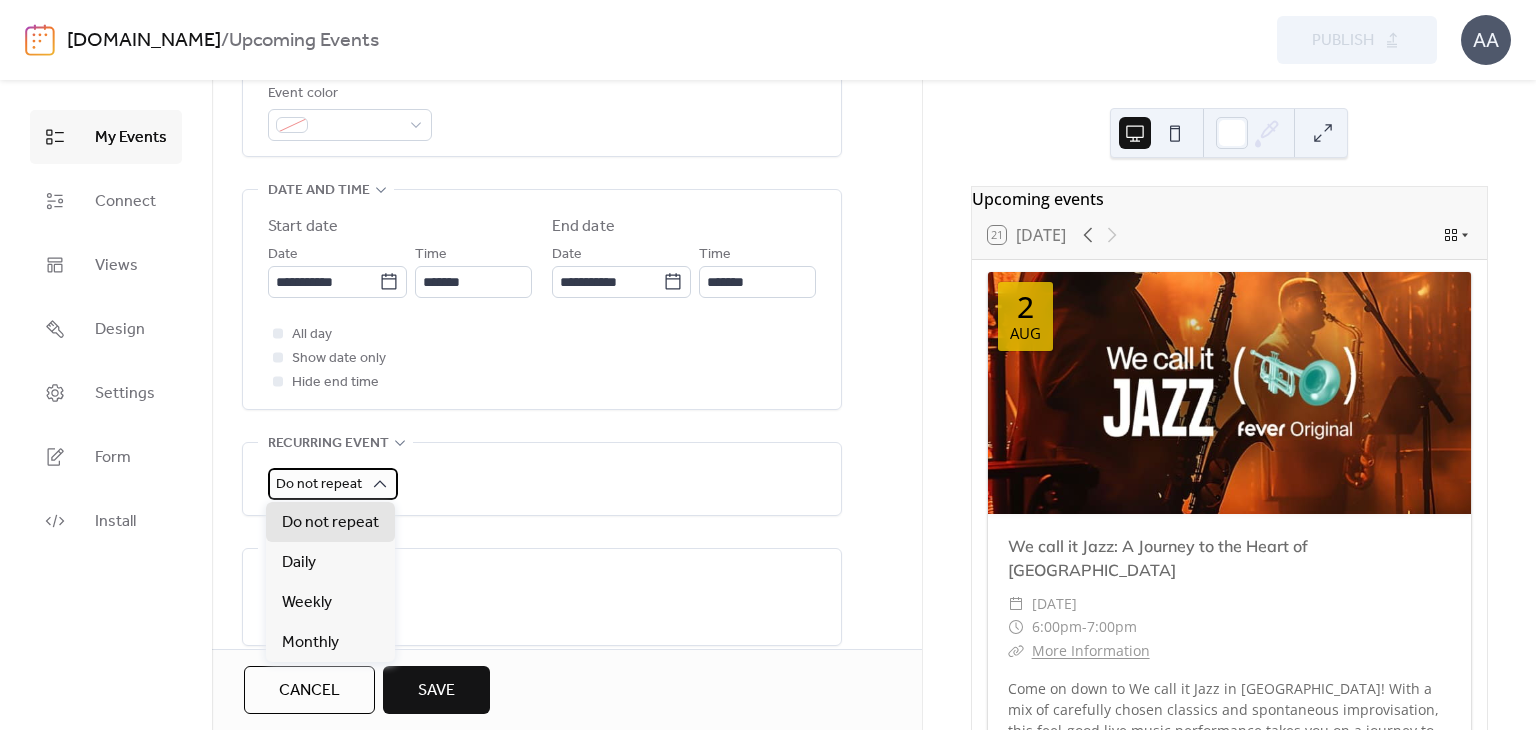 click on "Do not repeat" at bounding box center (319, 484) 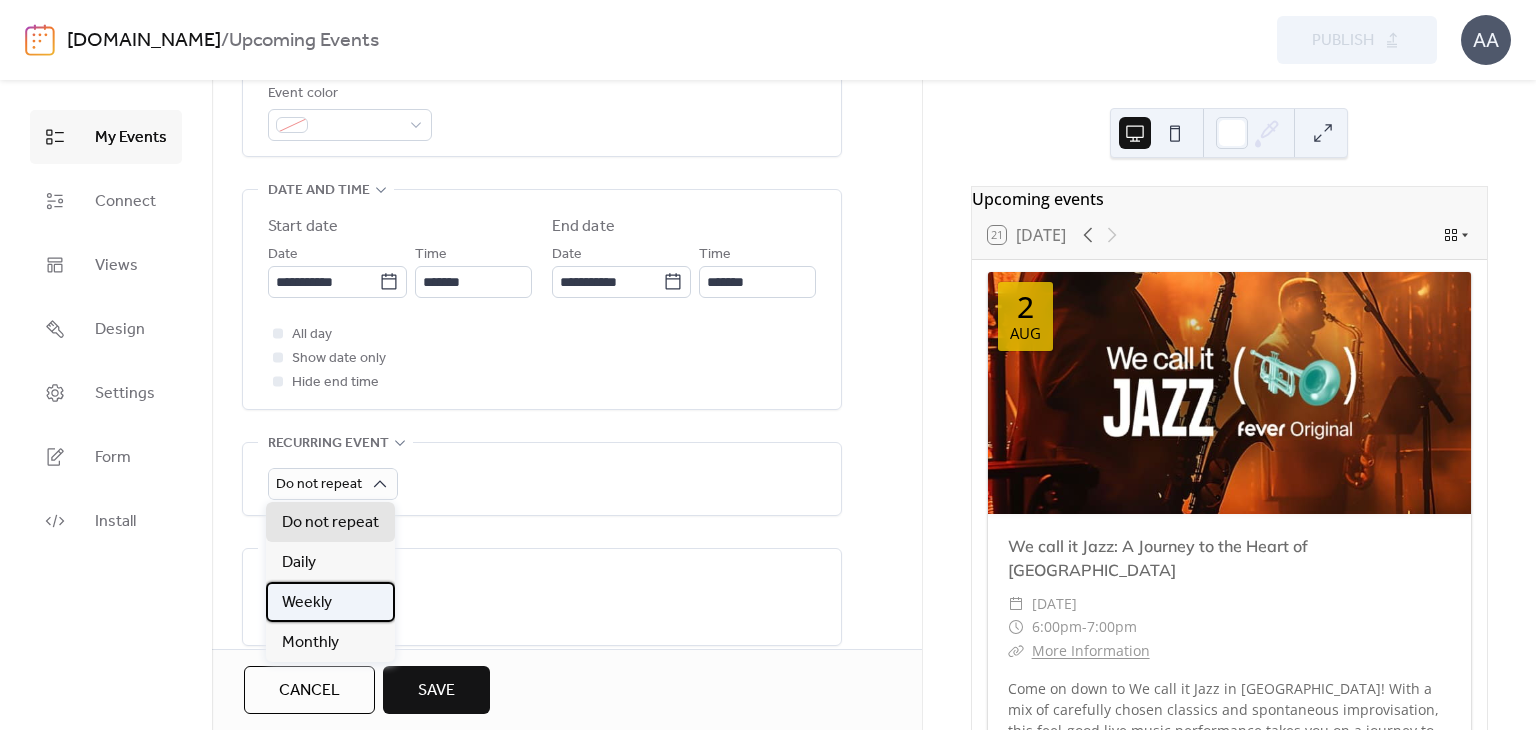 click on "Weekly" at bounding box center [330, 602] 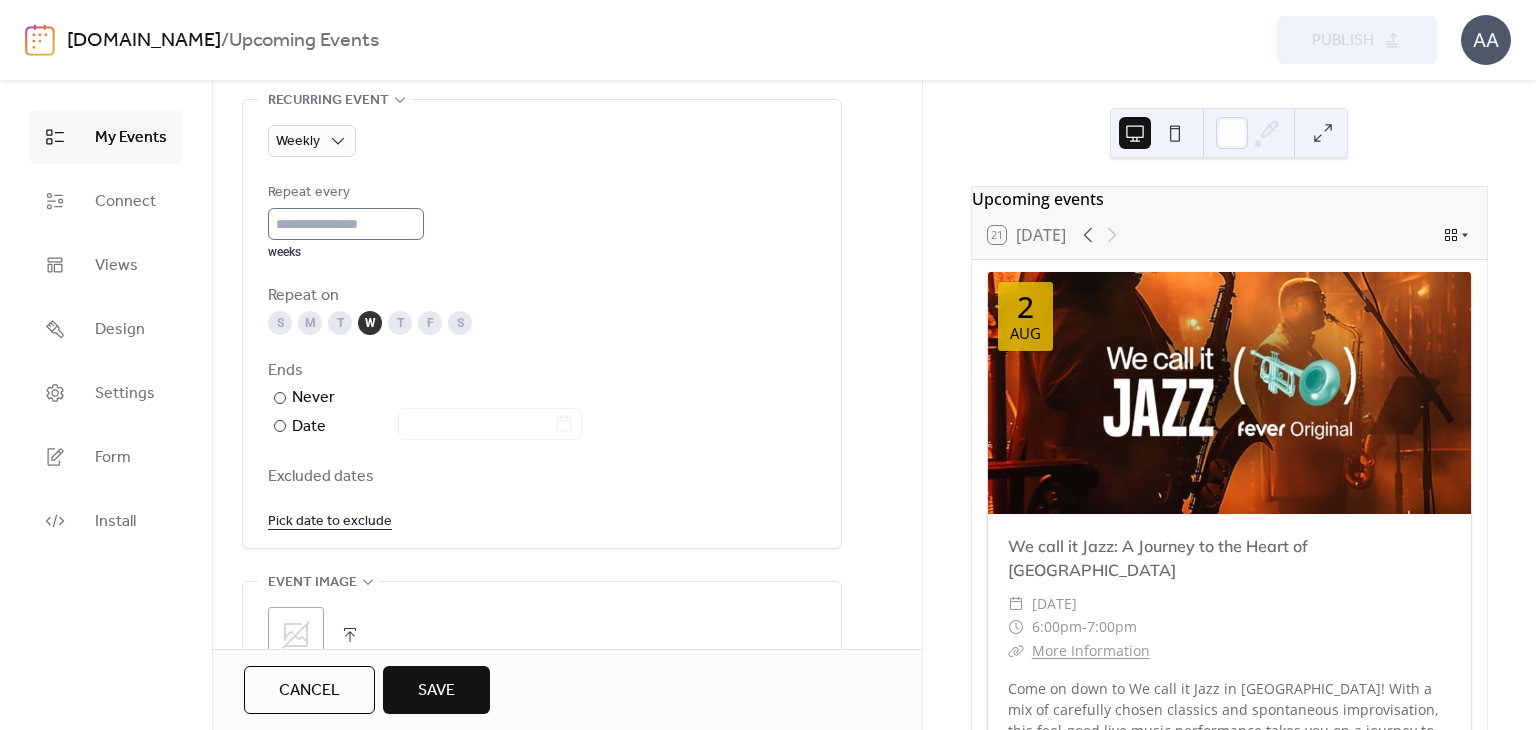scroll, scrollTop: 807, scrollLeft: 0, axis: vertical 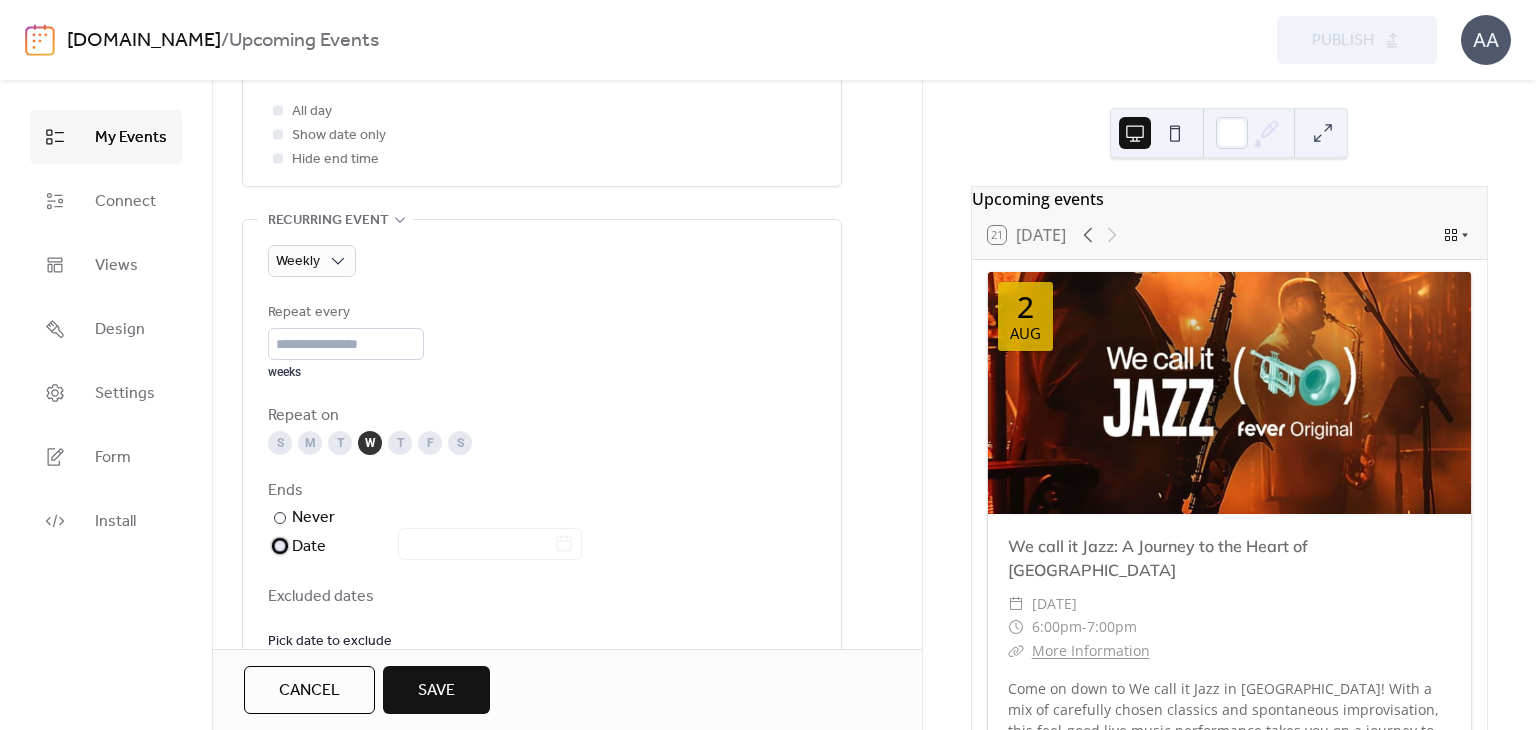 click on "​" at bounding box center [278, 546] 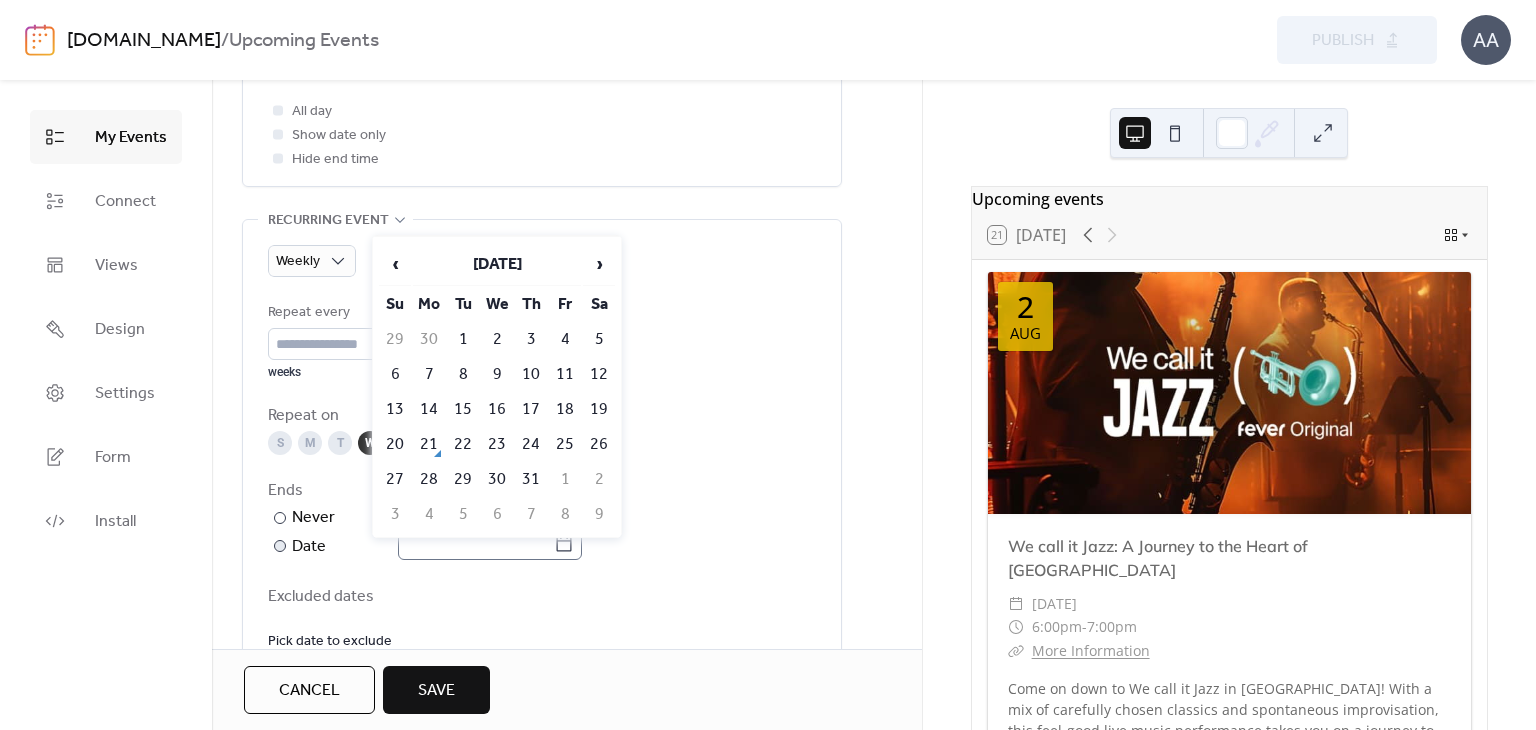 click 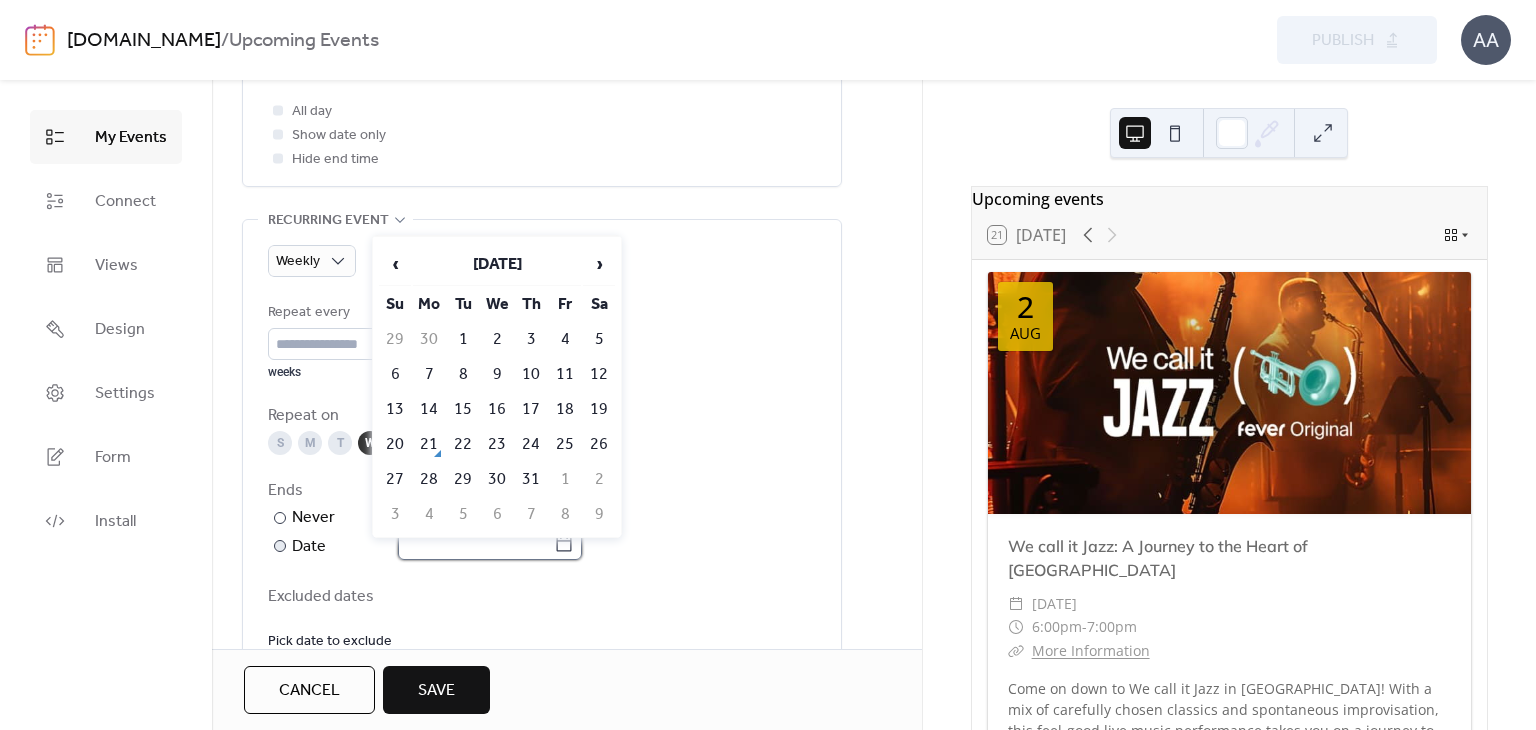 click at bounding box center [476, 544] 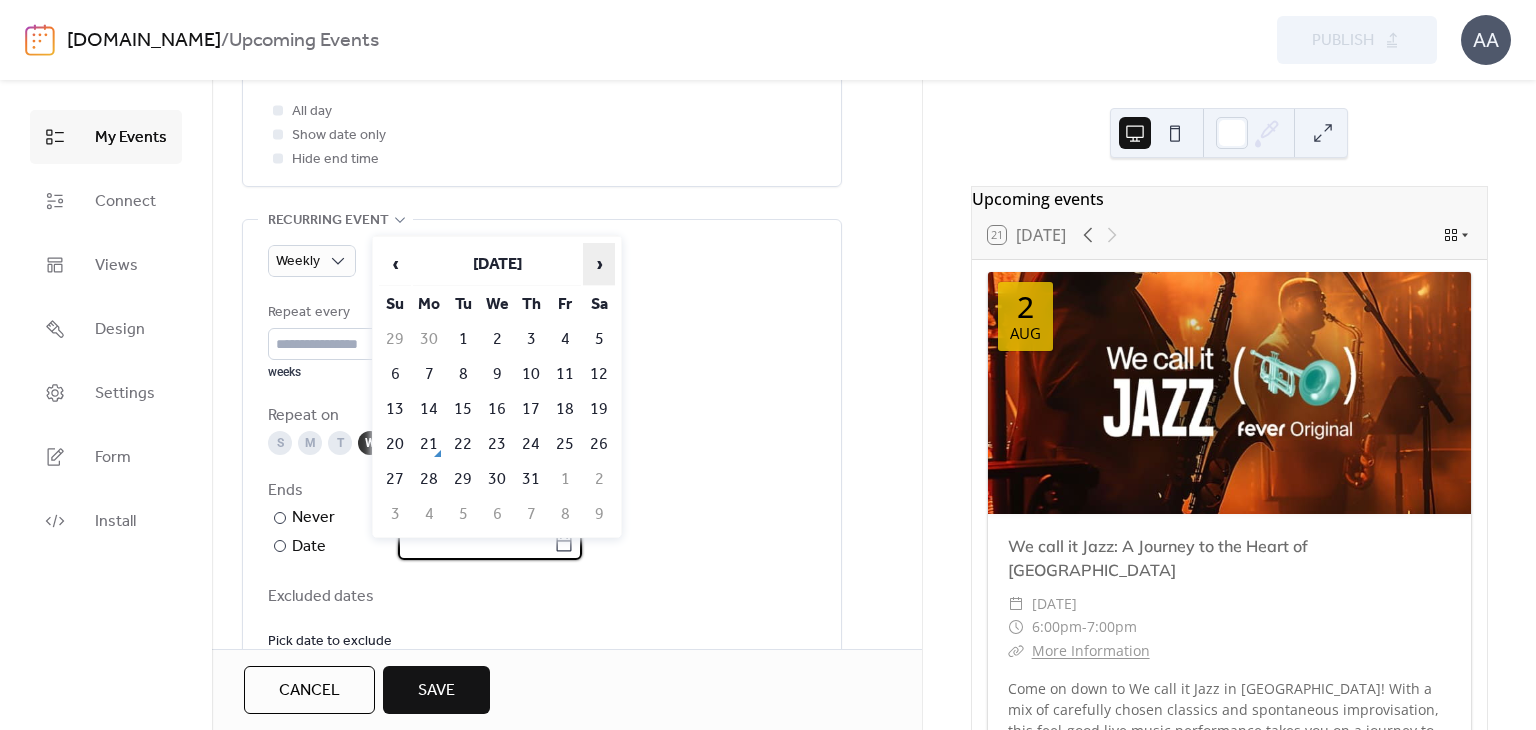 click on "›" at bounding box center (599, 264) 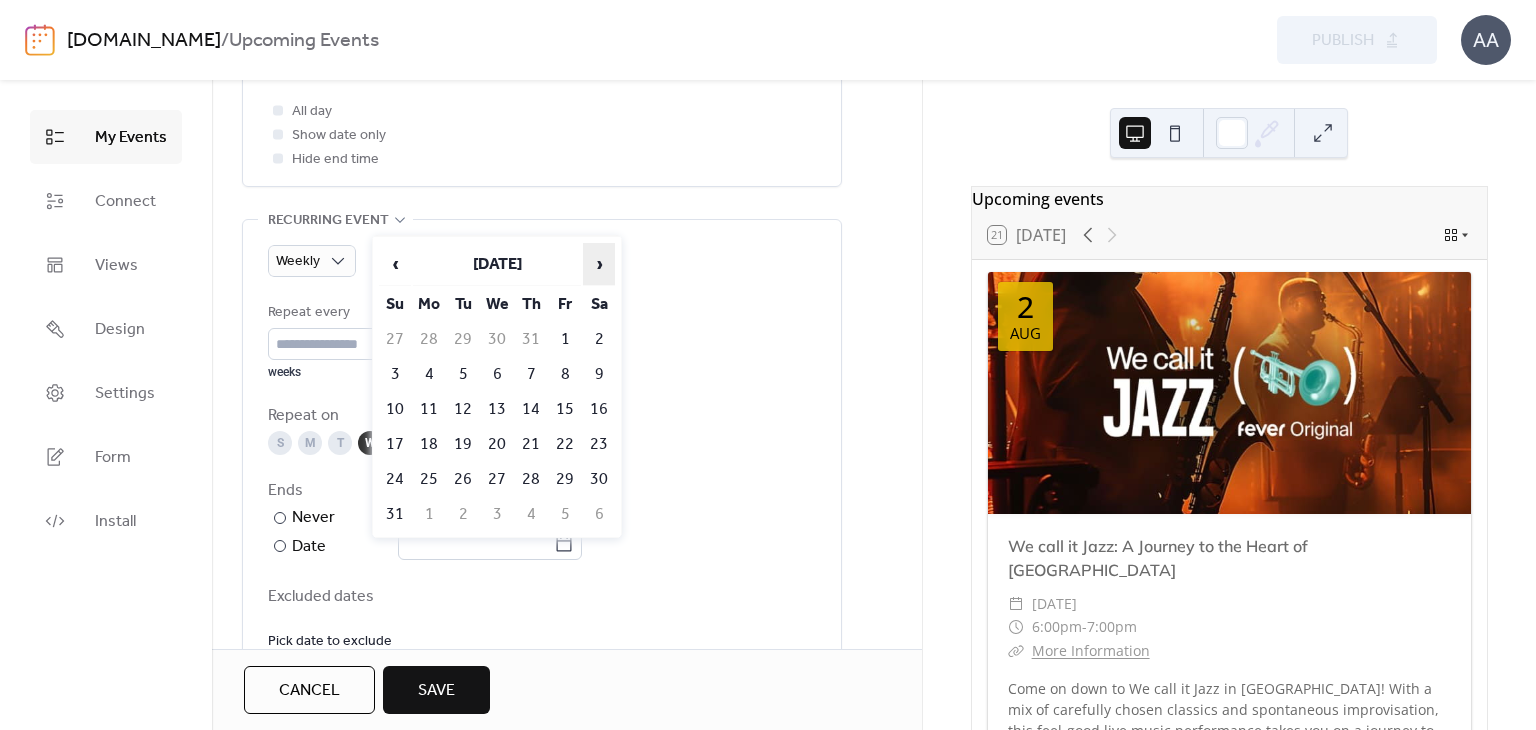 click on "›" at bounding box center (599, 264) 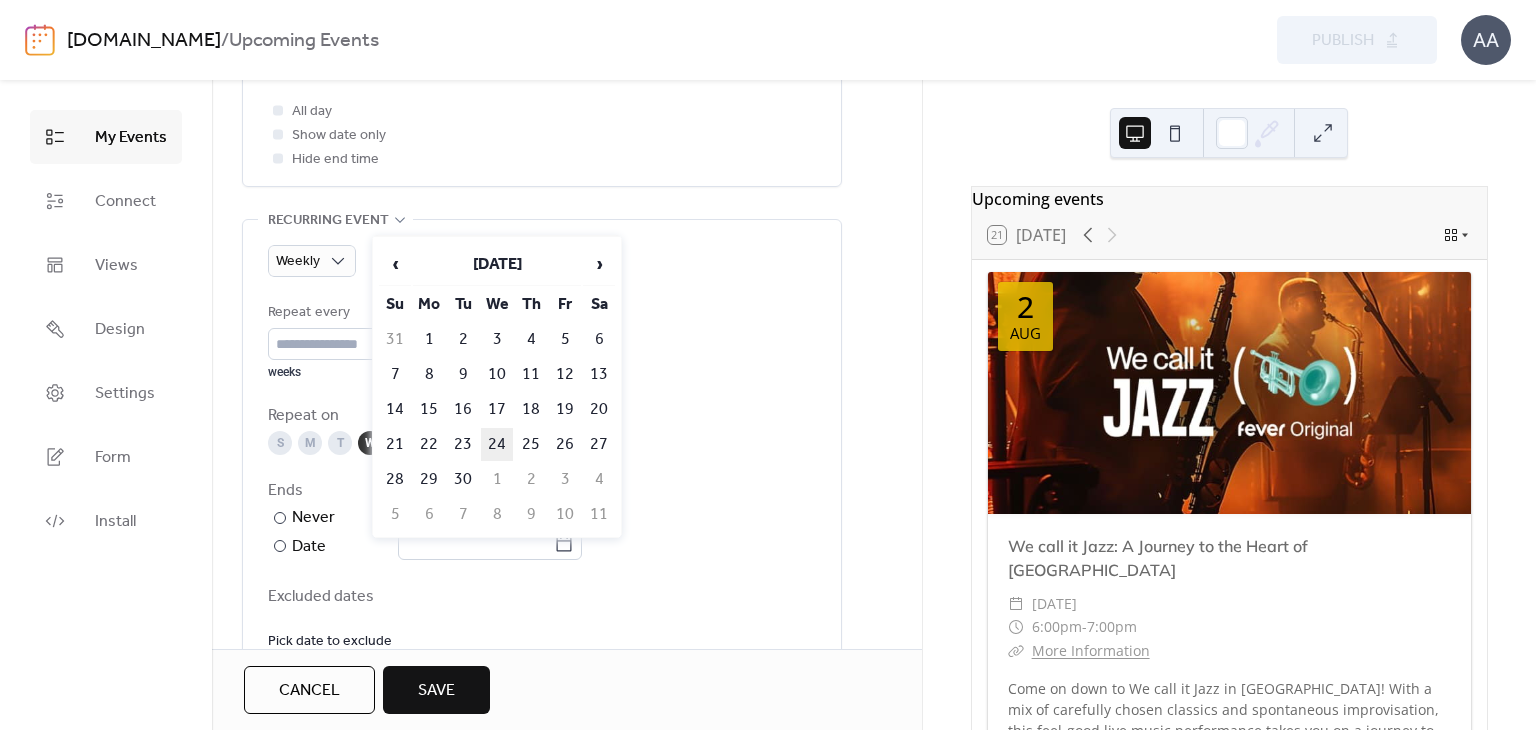 click on "24" at bounding box center [497, 444] 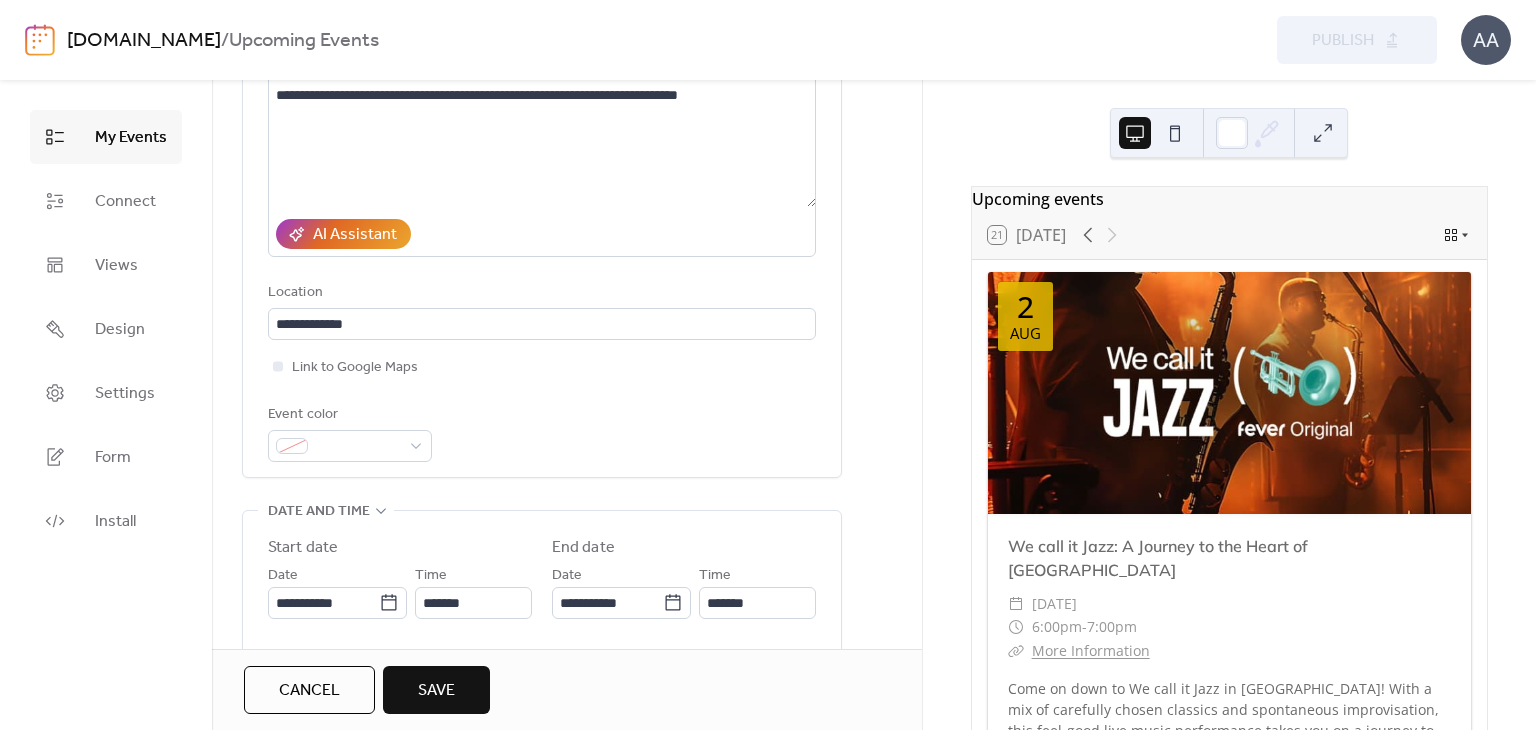 scroll, scrollTop: 0, scrollLeft: 0, axis: both 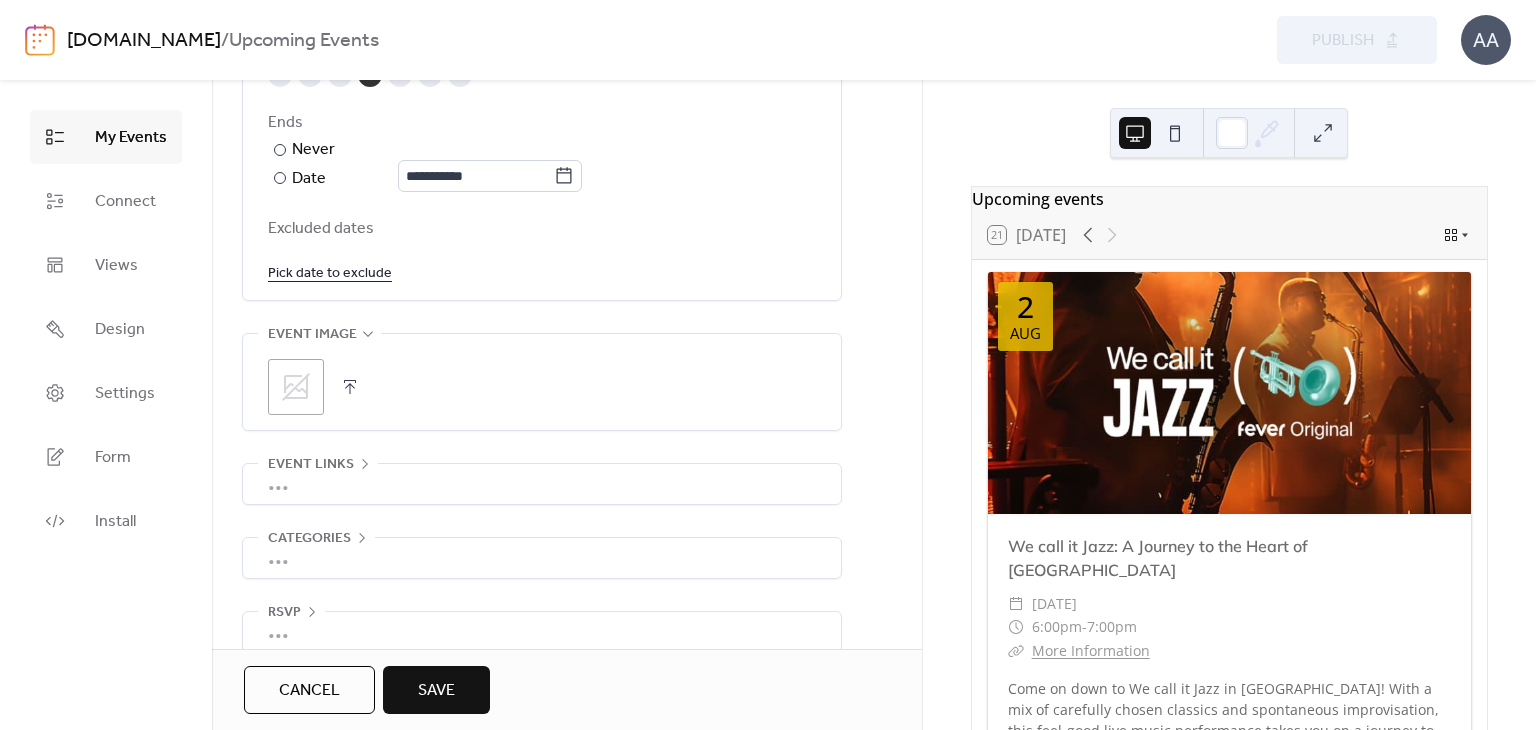 click on ";" at bounding box center (296, 387) 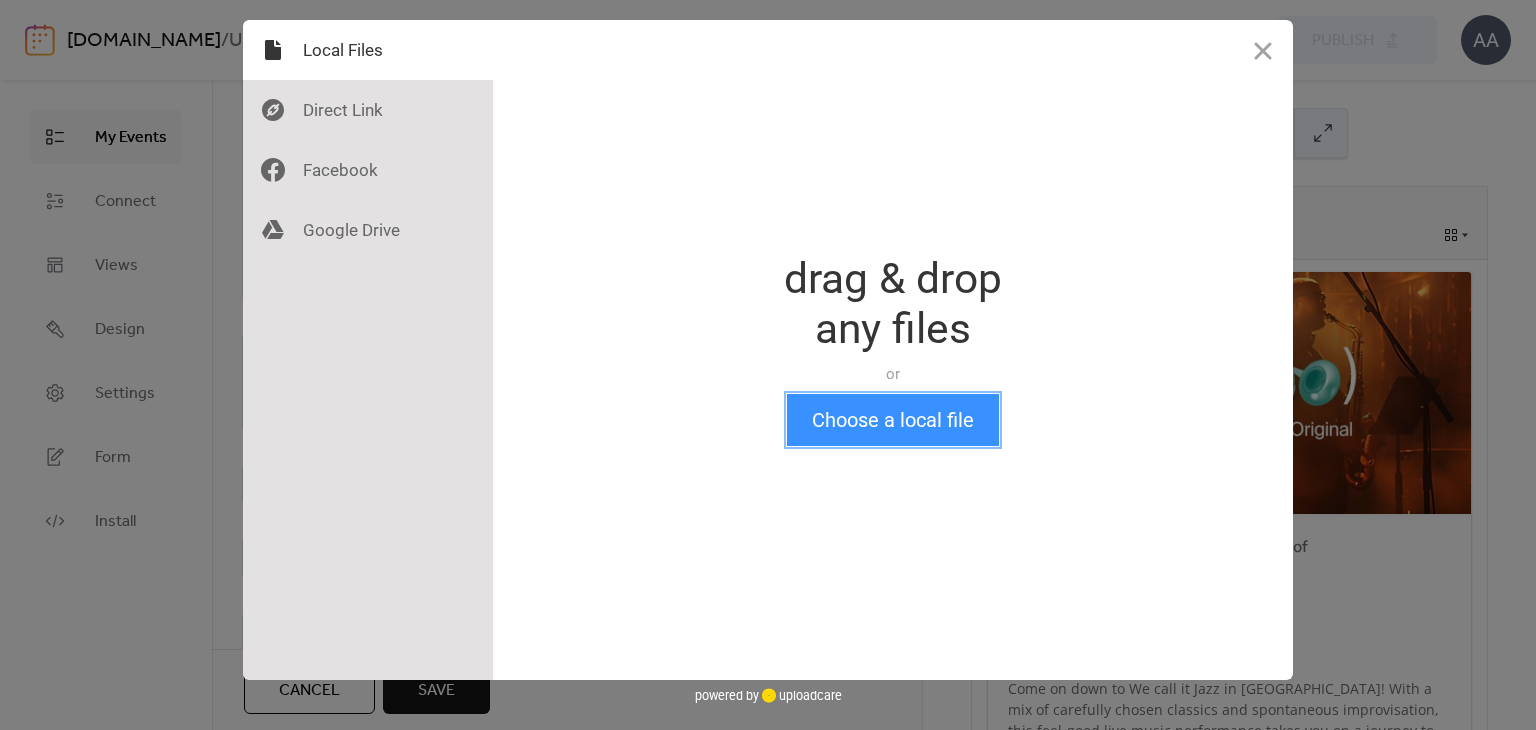 click on "Choose a local file" at bounding box center (893, 420) 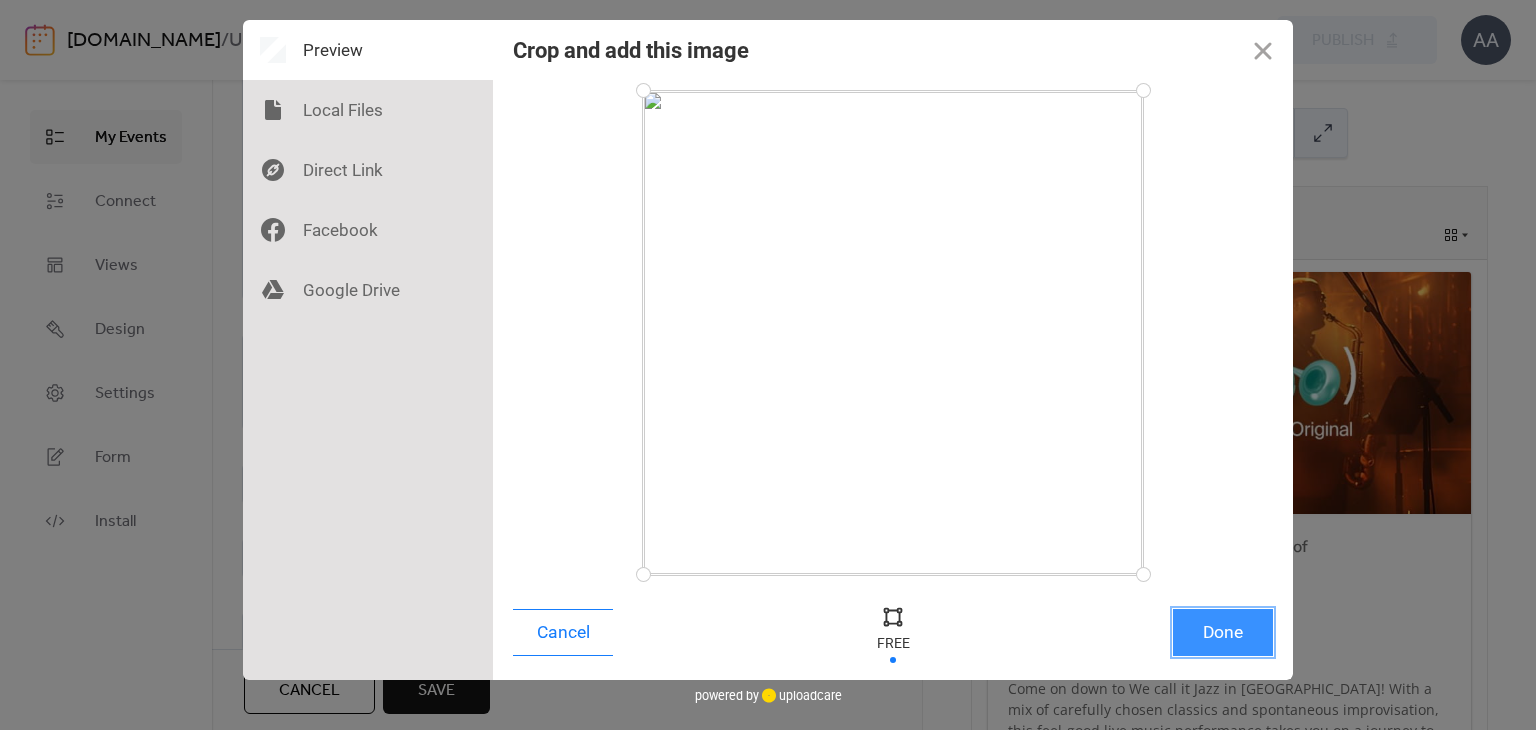 click on "Done" at bounding box center [1223, 632] 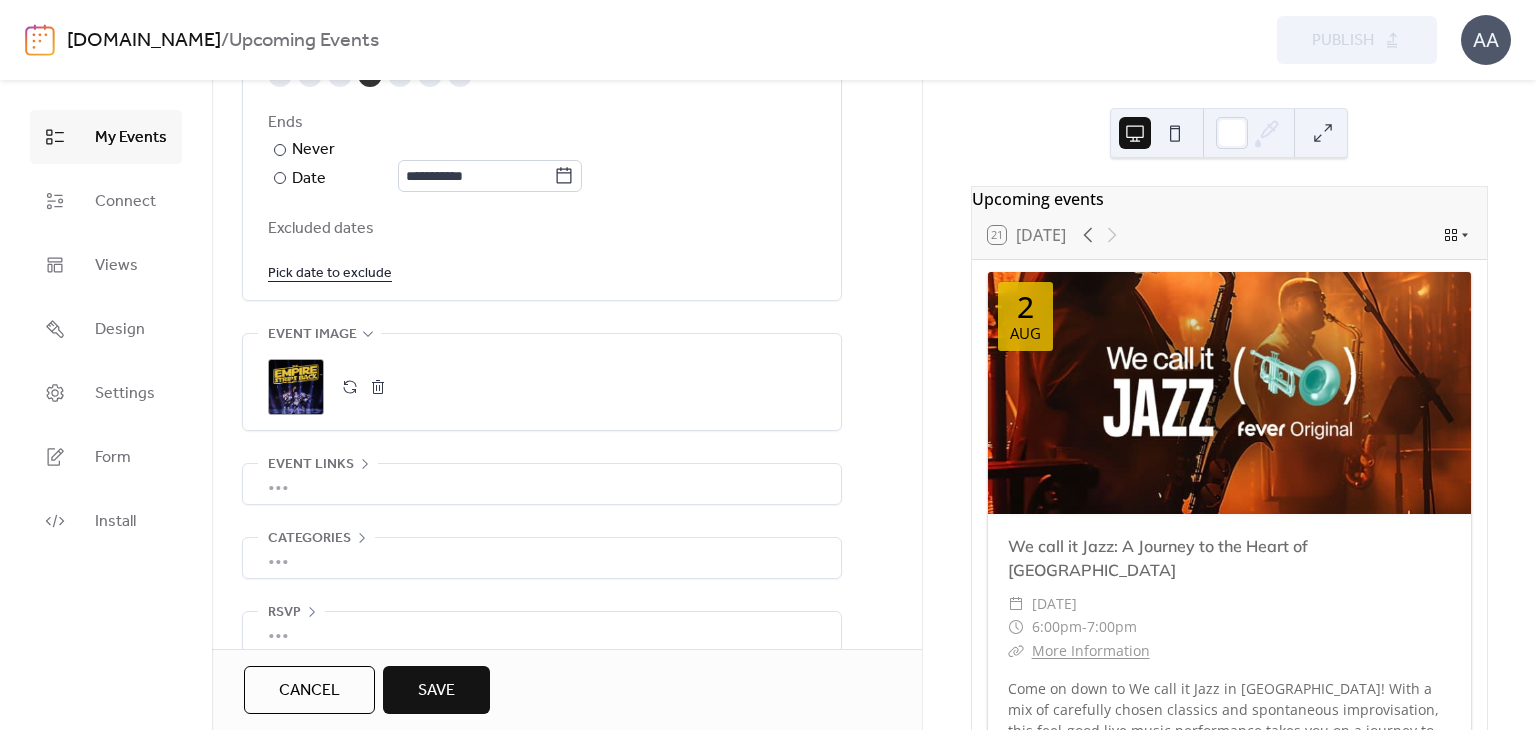 click on "•••" at bounding box center (542, 484) 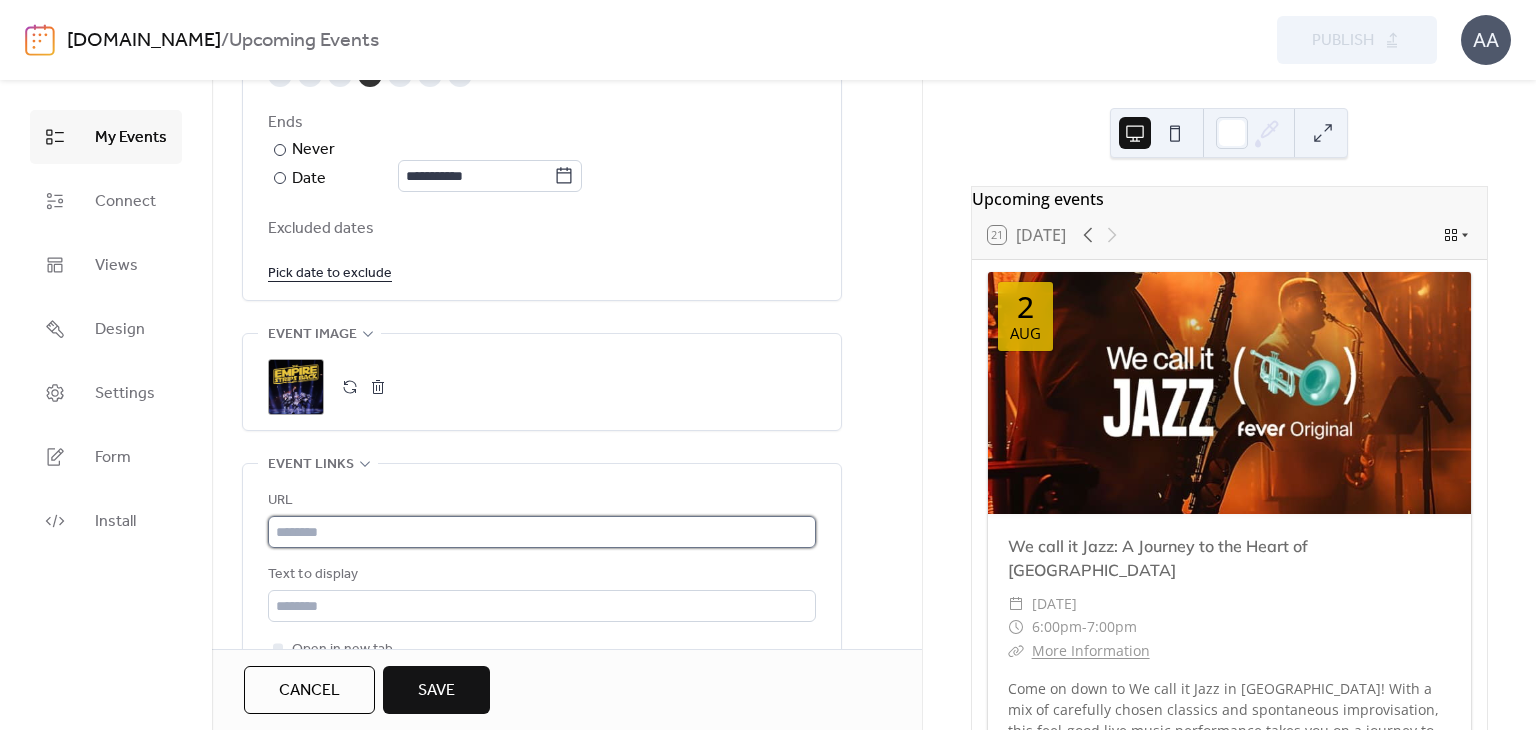 click at bounding box center (542, 532) 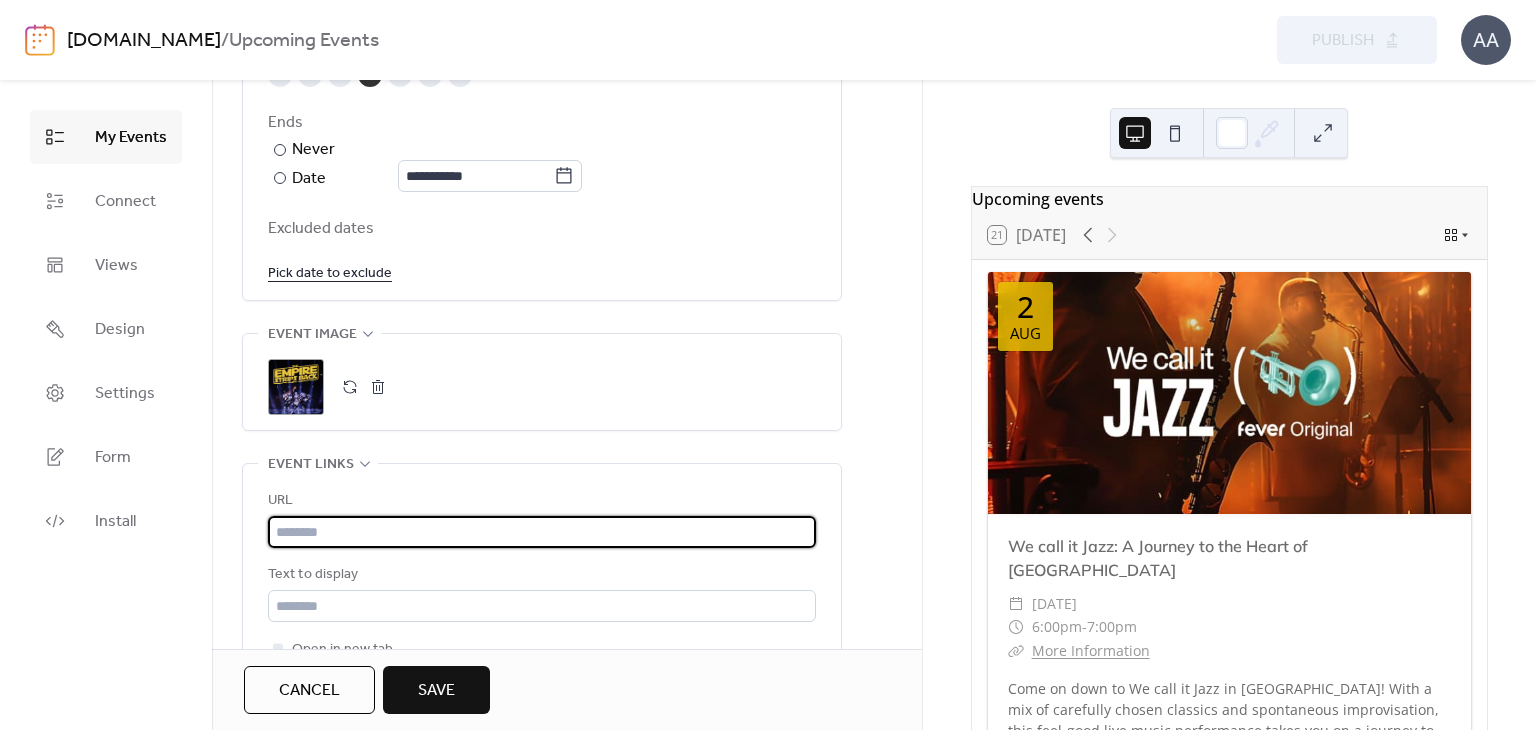 paste on "**********" 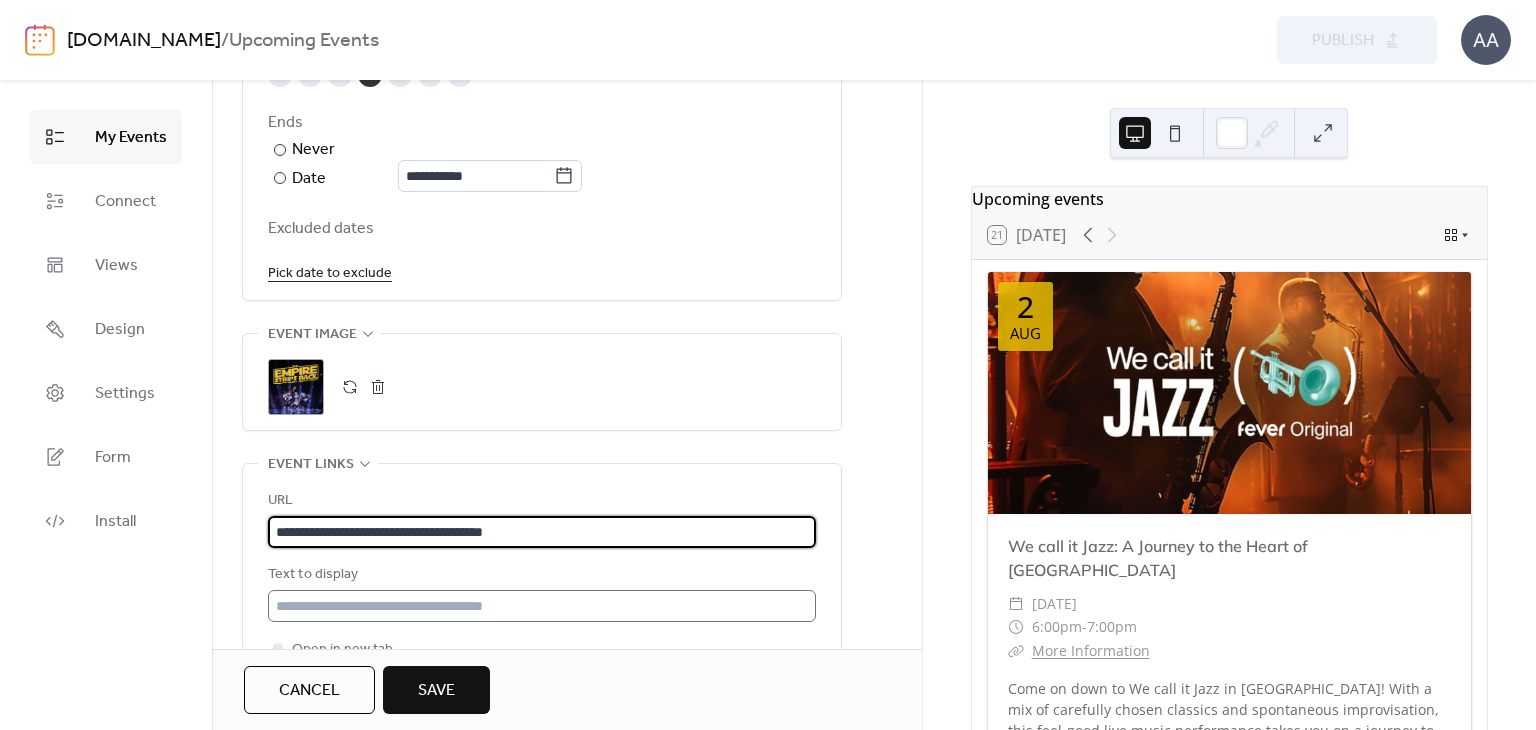 type on "**********" 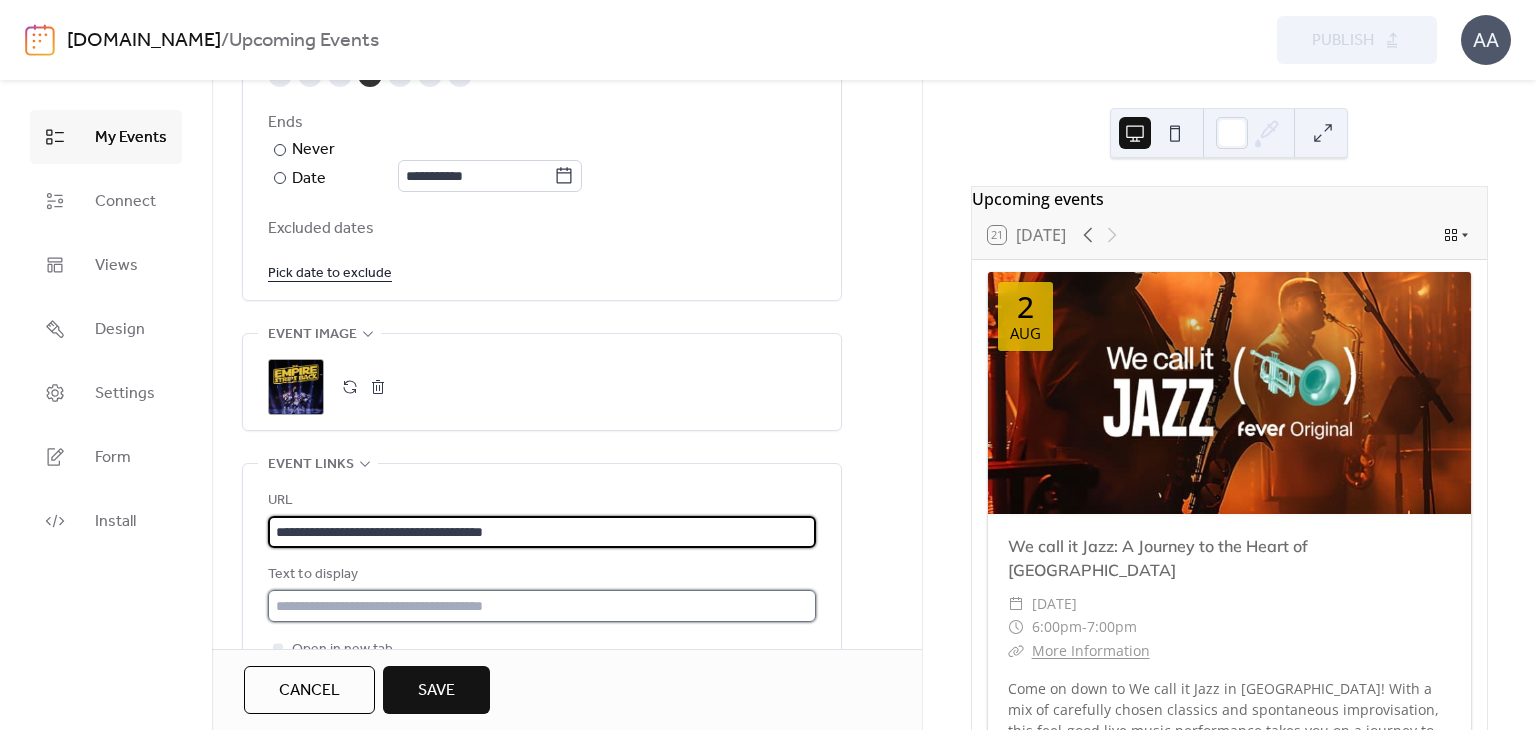 click at bounding box center [542, 606] 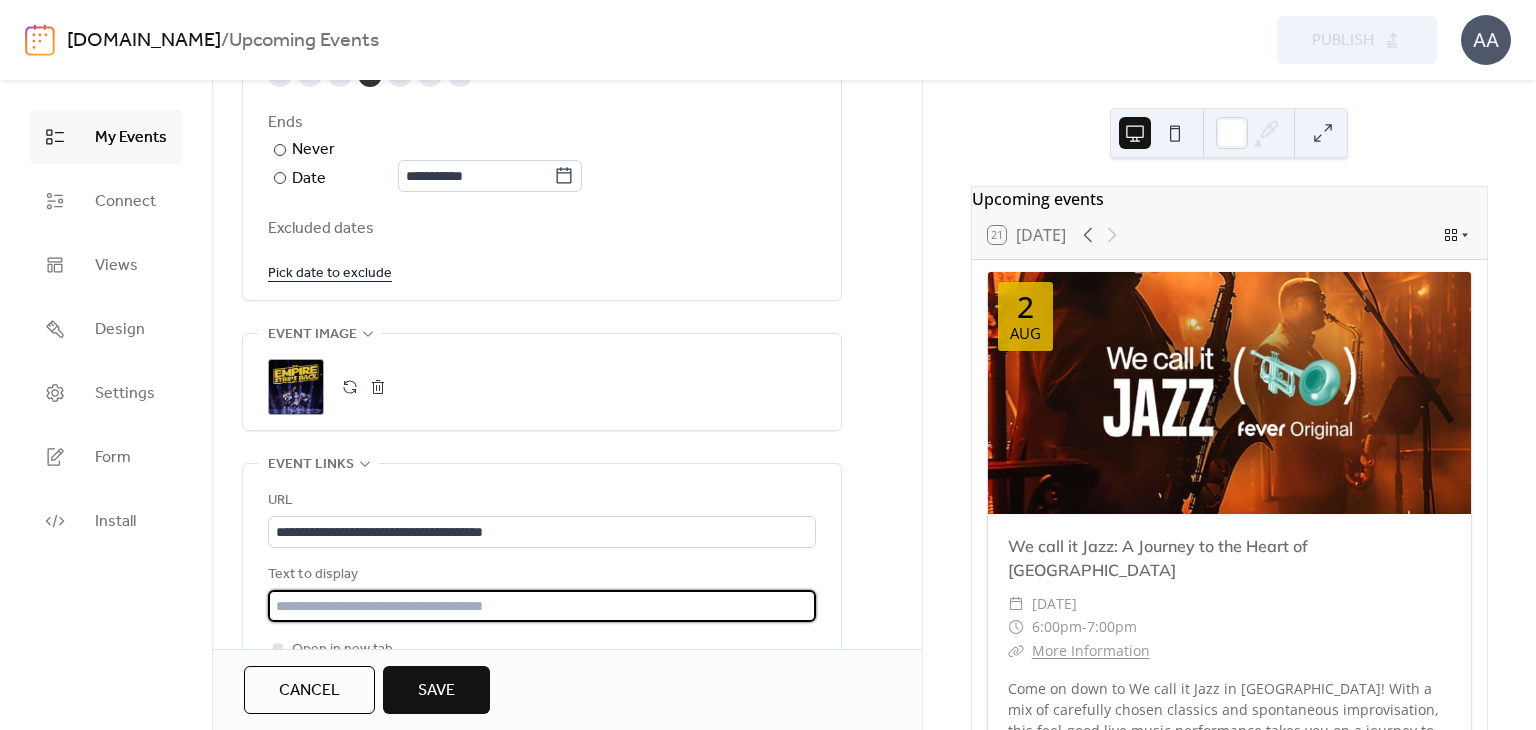 type on "**********" 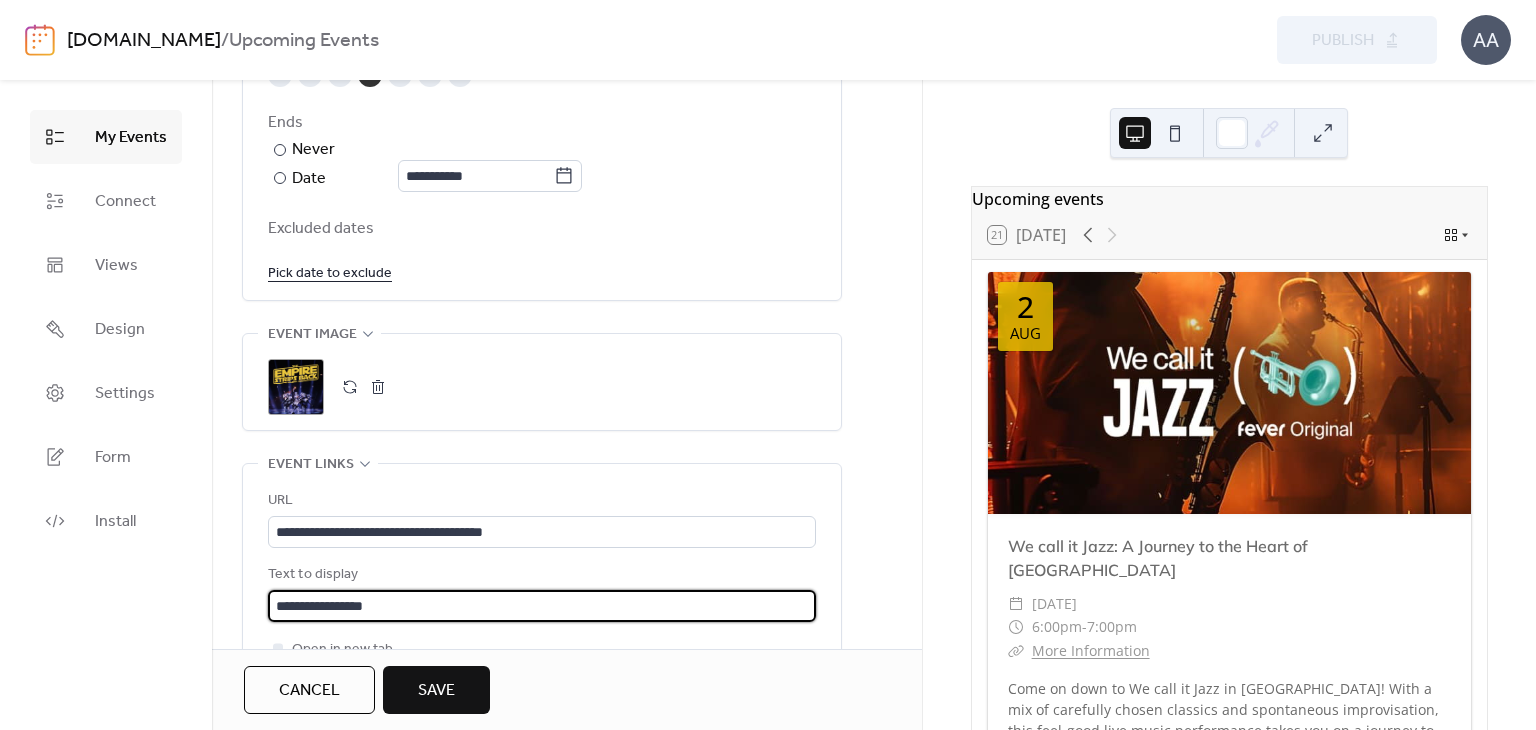 click on "Save" at bounding box center [436, 691] 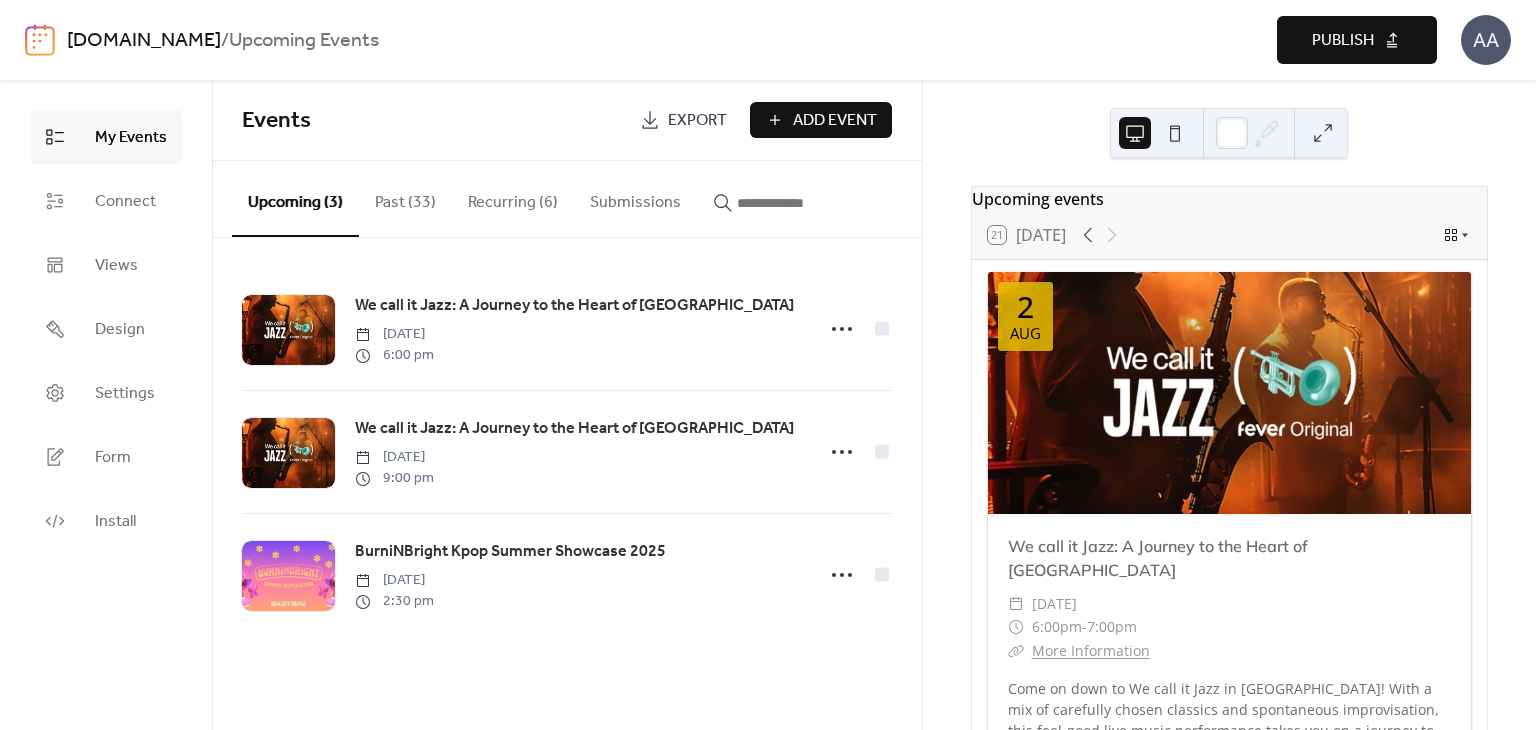 click on "Recurring (6)" at bounding box center [513, 198] 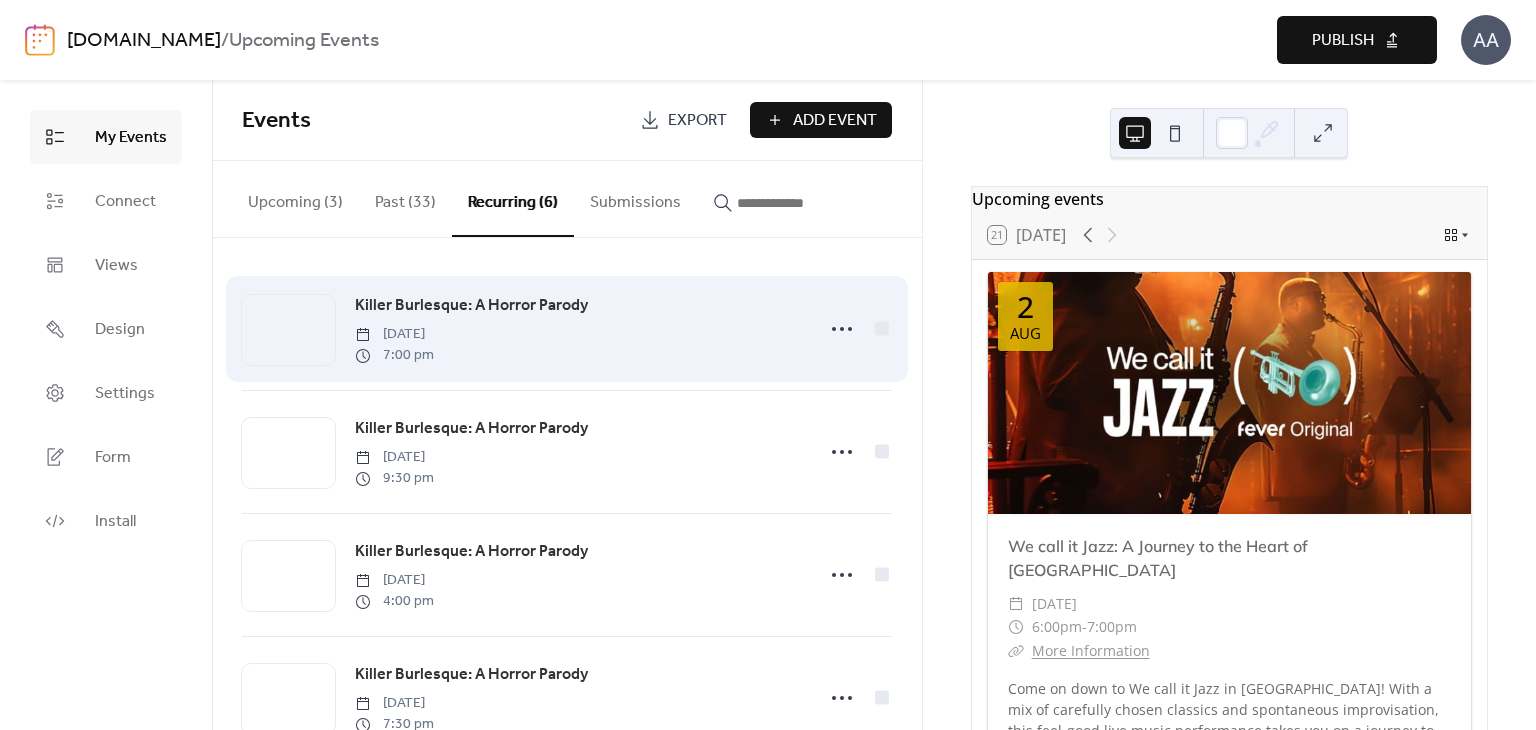 scroll, scrollTop: 305, scrollLeft: 0, axis: vertical 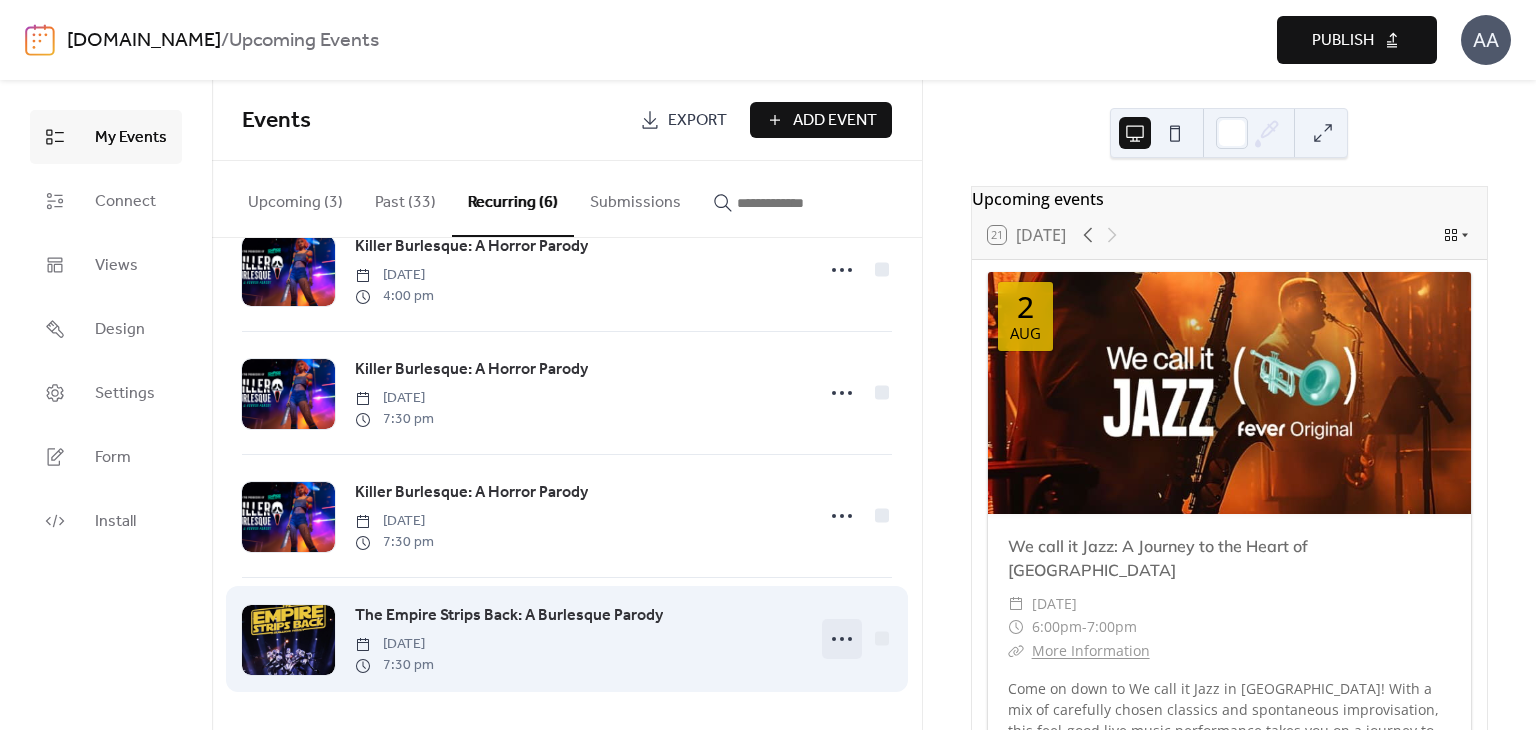 click 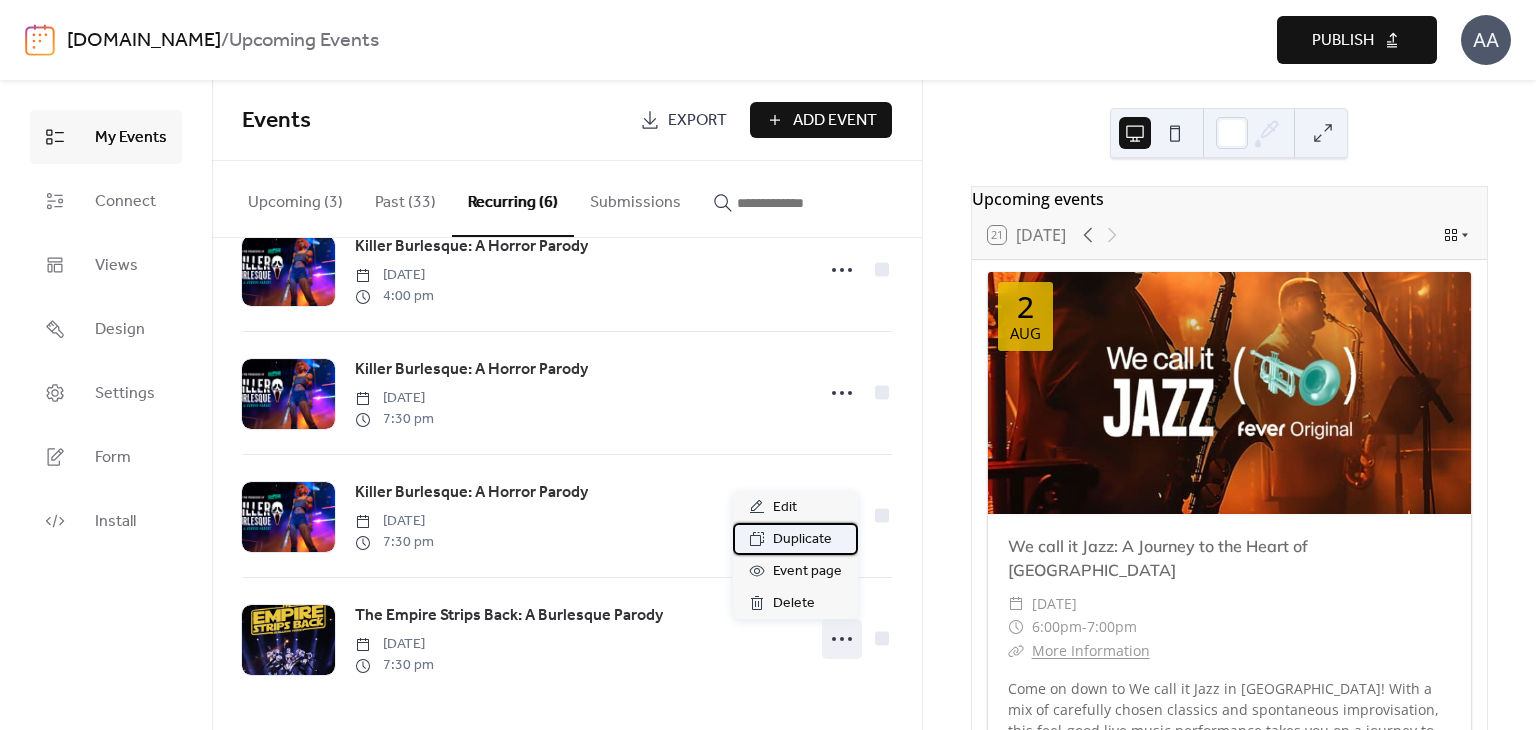 click on "Duplicate" at bounding box center [802, 540] 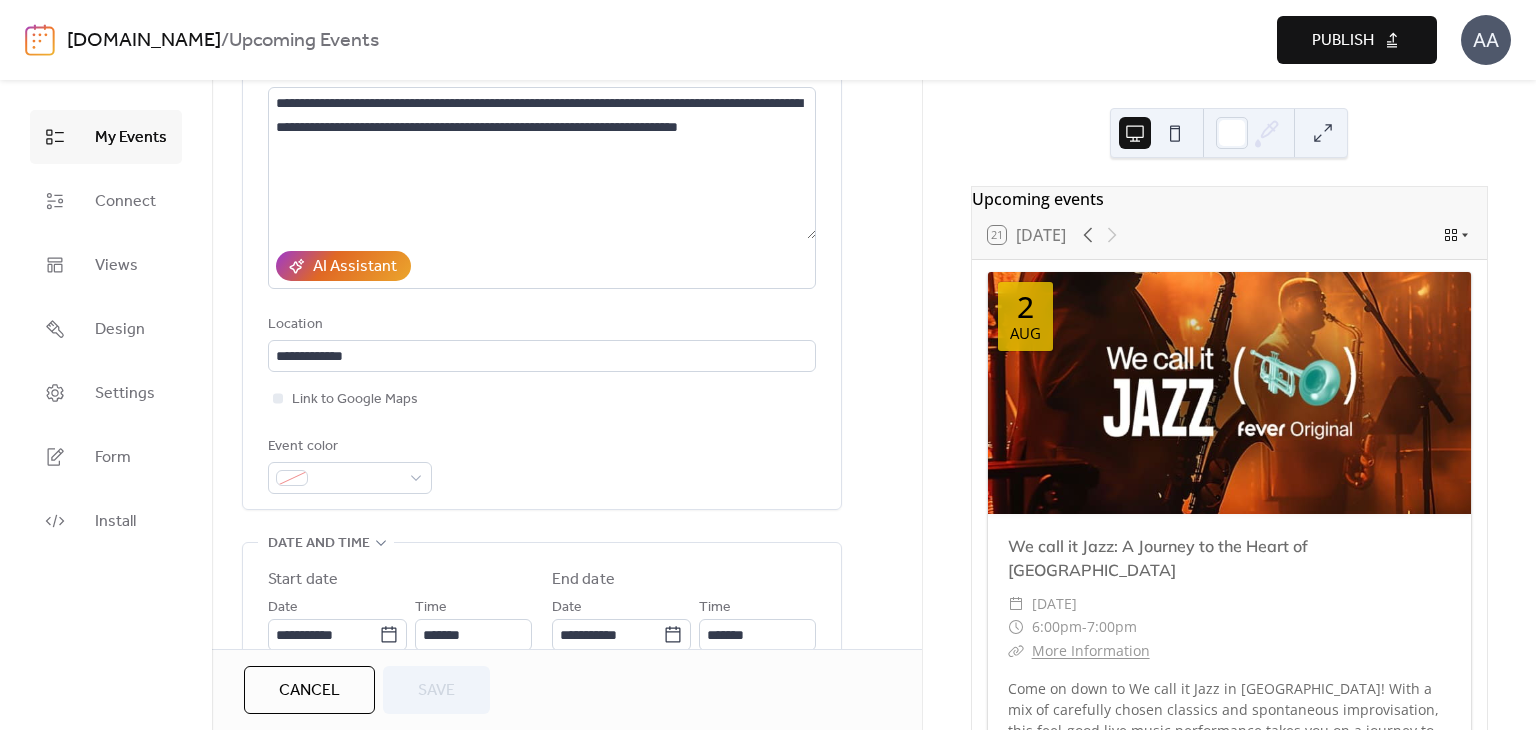 scroll, scrollTop: 371, scrollLeft: 0, axis: vertical 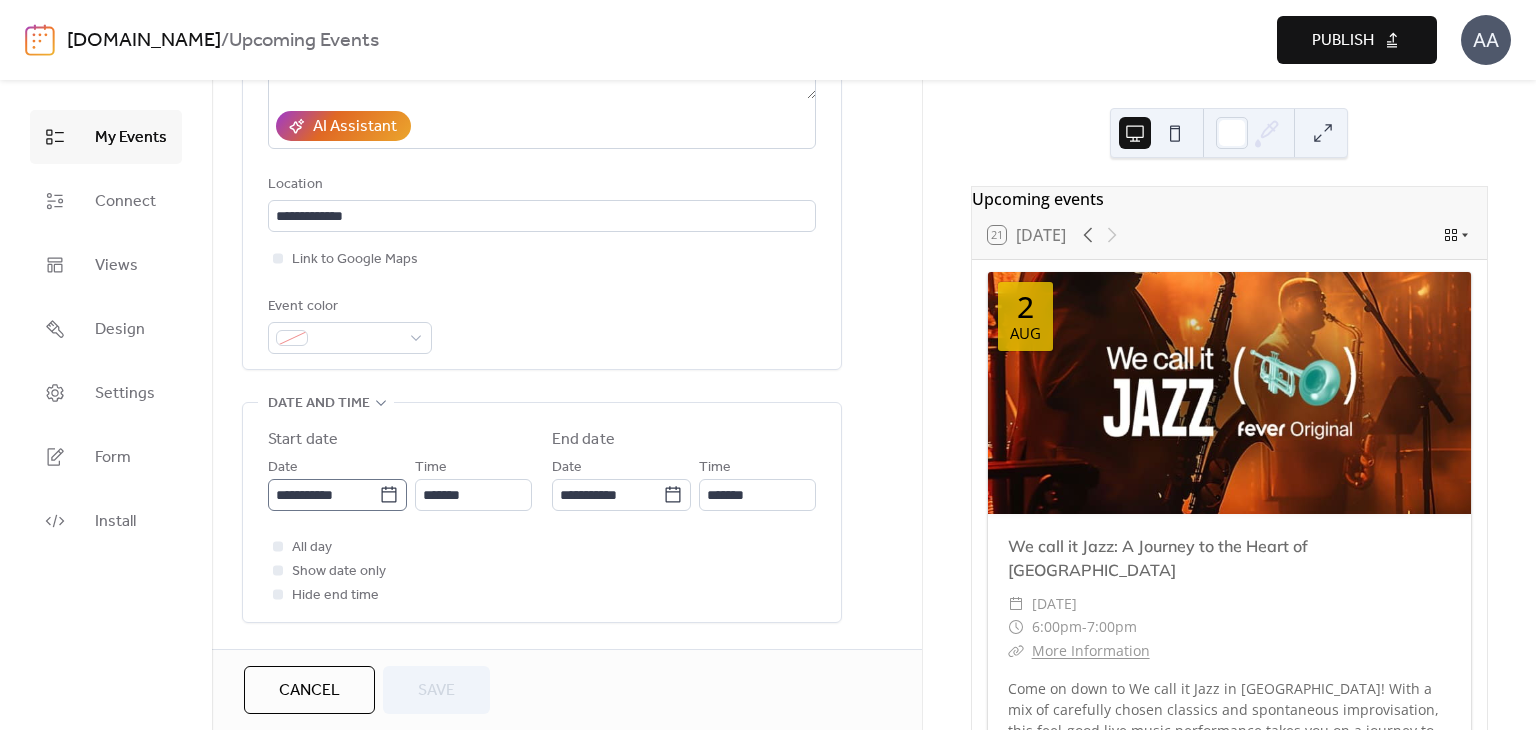 click 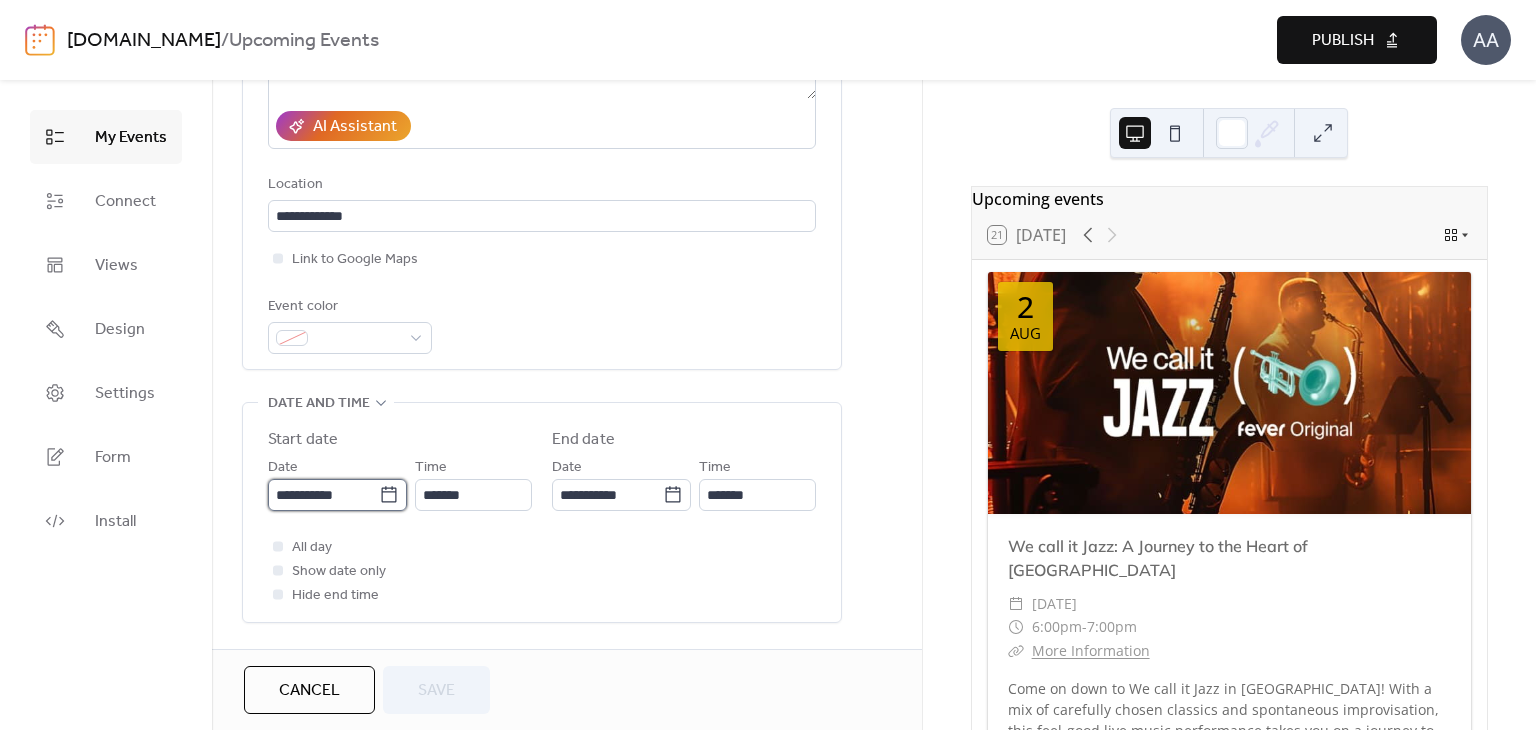 click on "**********" at bounding box center [323, 495] 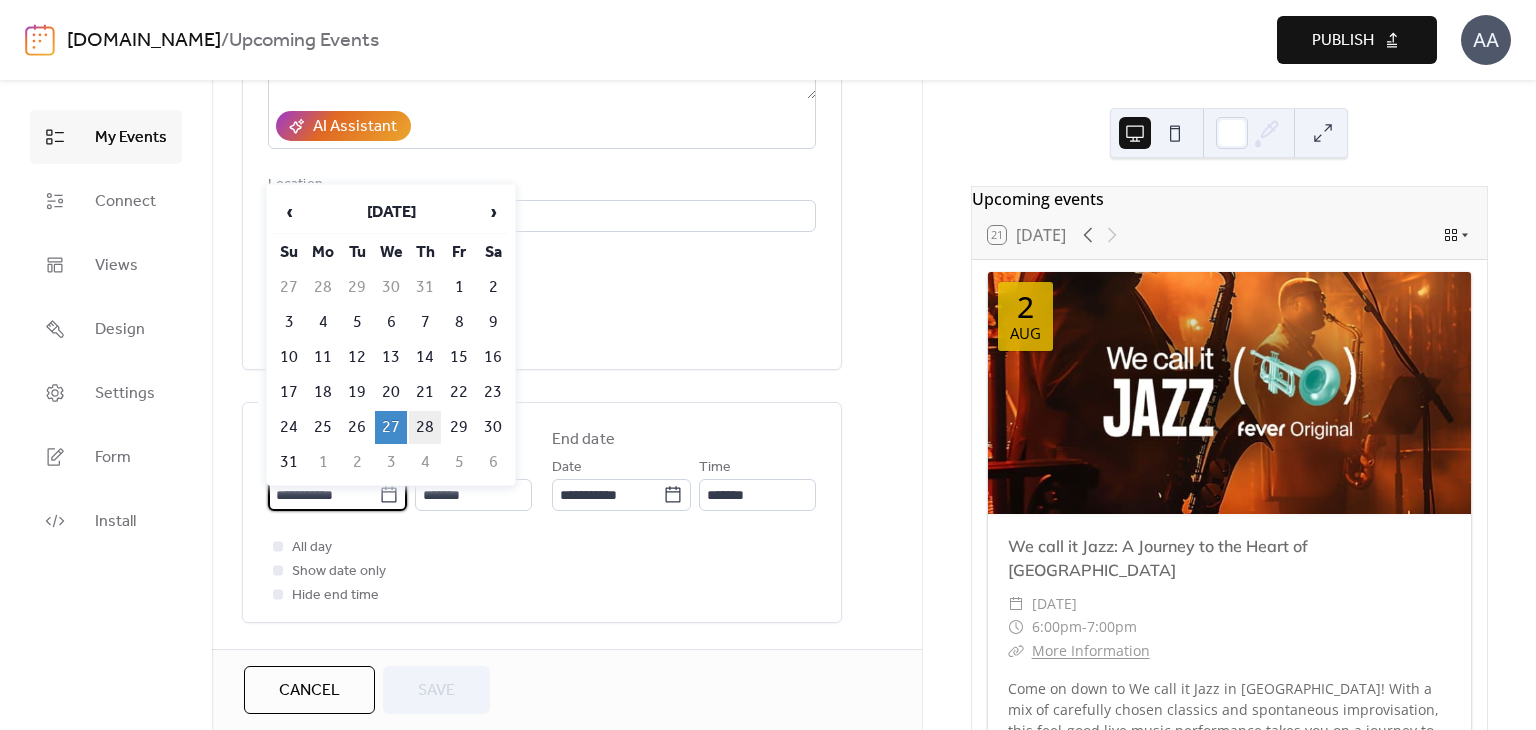click on "28" at bounding box center [425, 427] 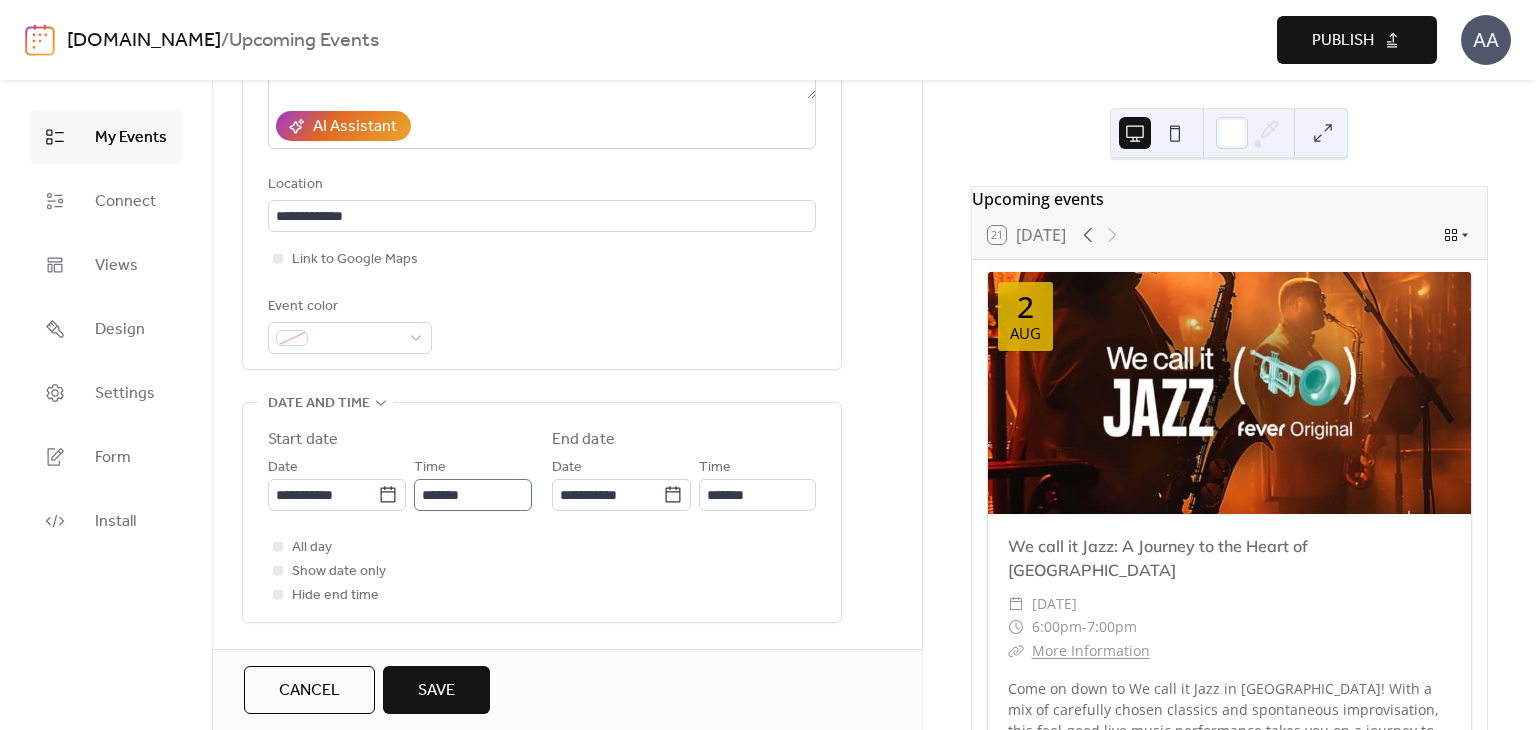 scroll, scrollTop: 0, scrollLeft: 0, axis: both 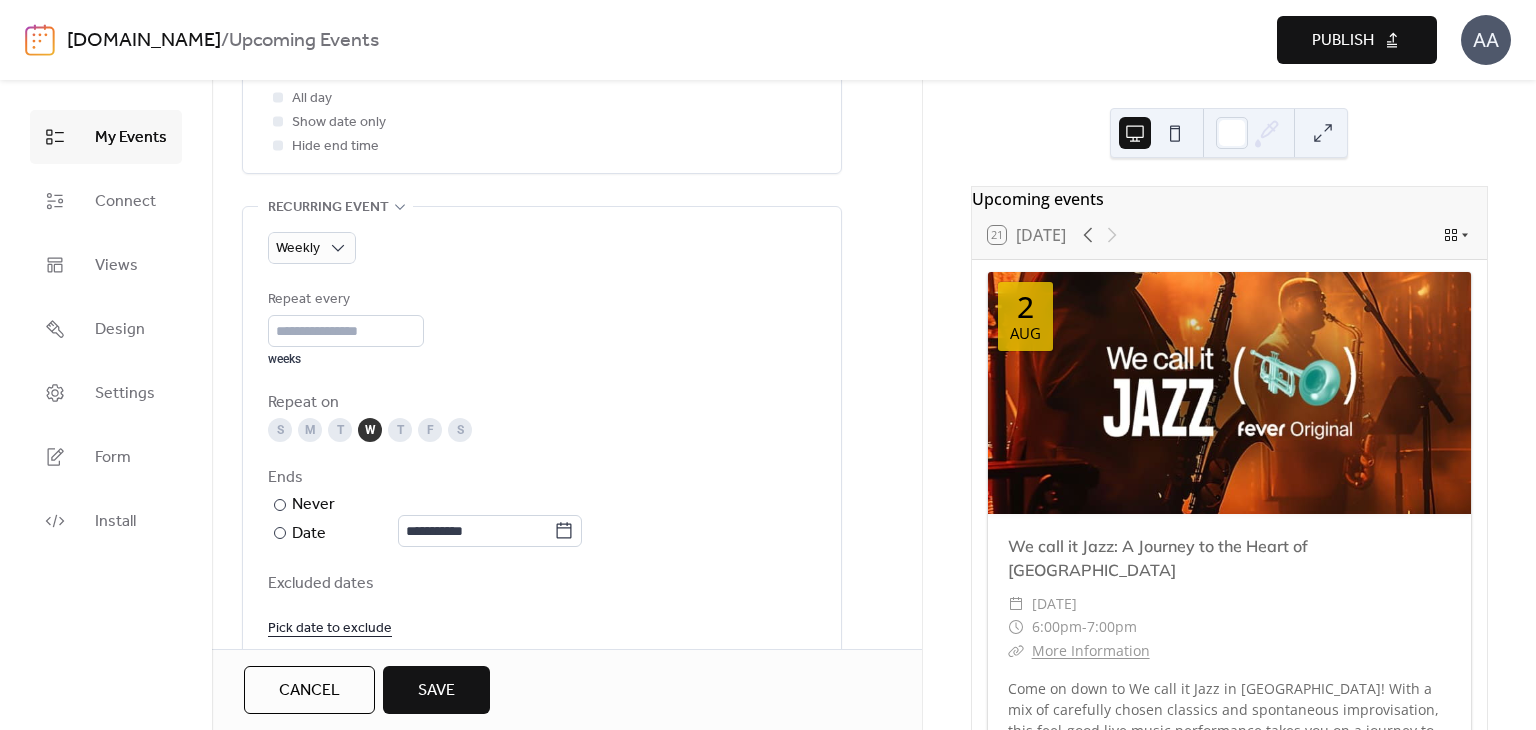 click on "T" at bounding box center (400, 430) 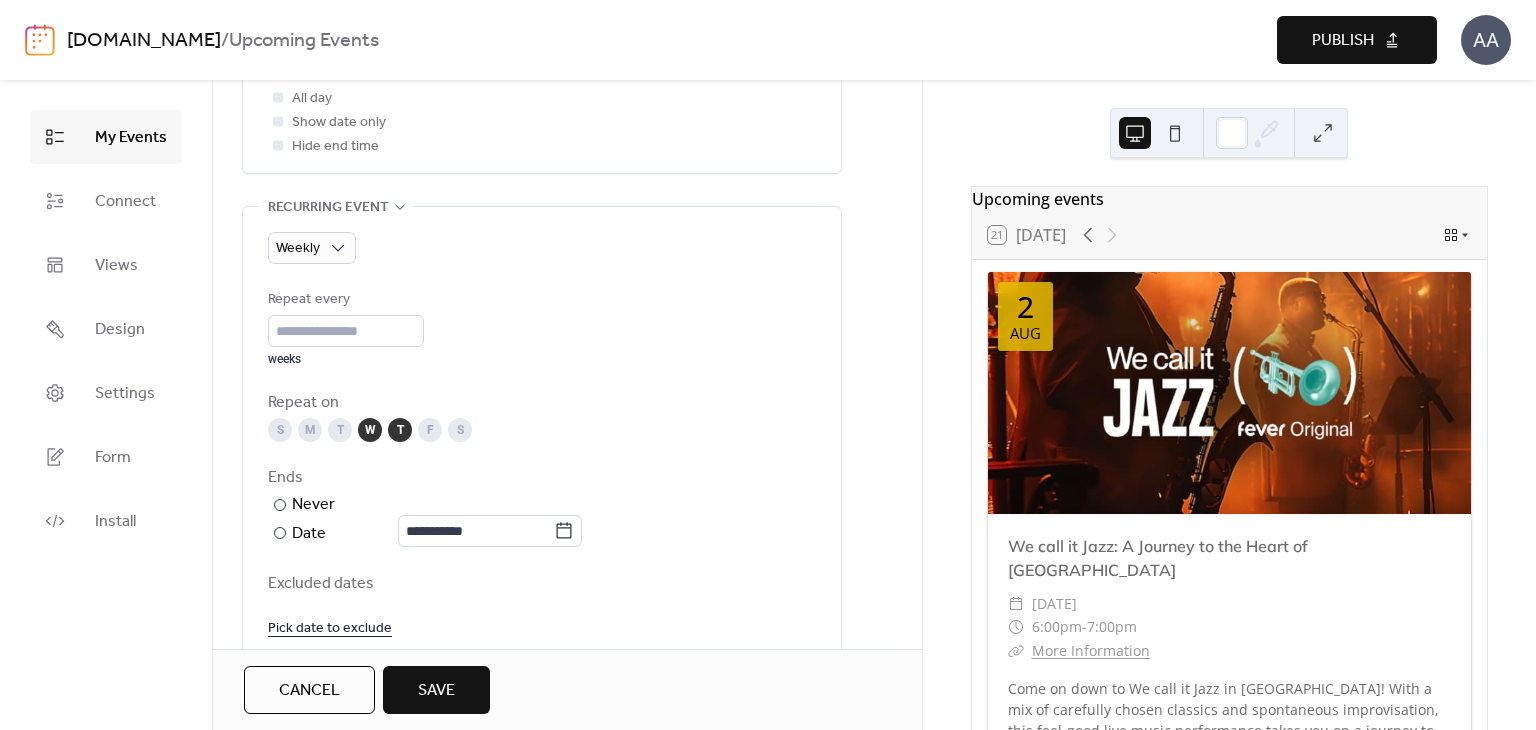 click on "W" at bounding box center [370, 430] 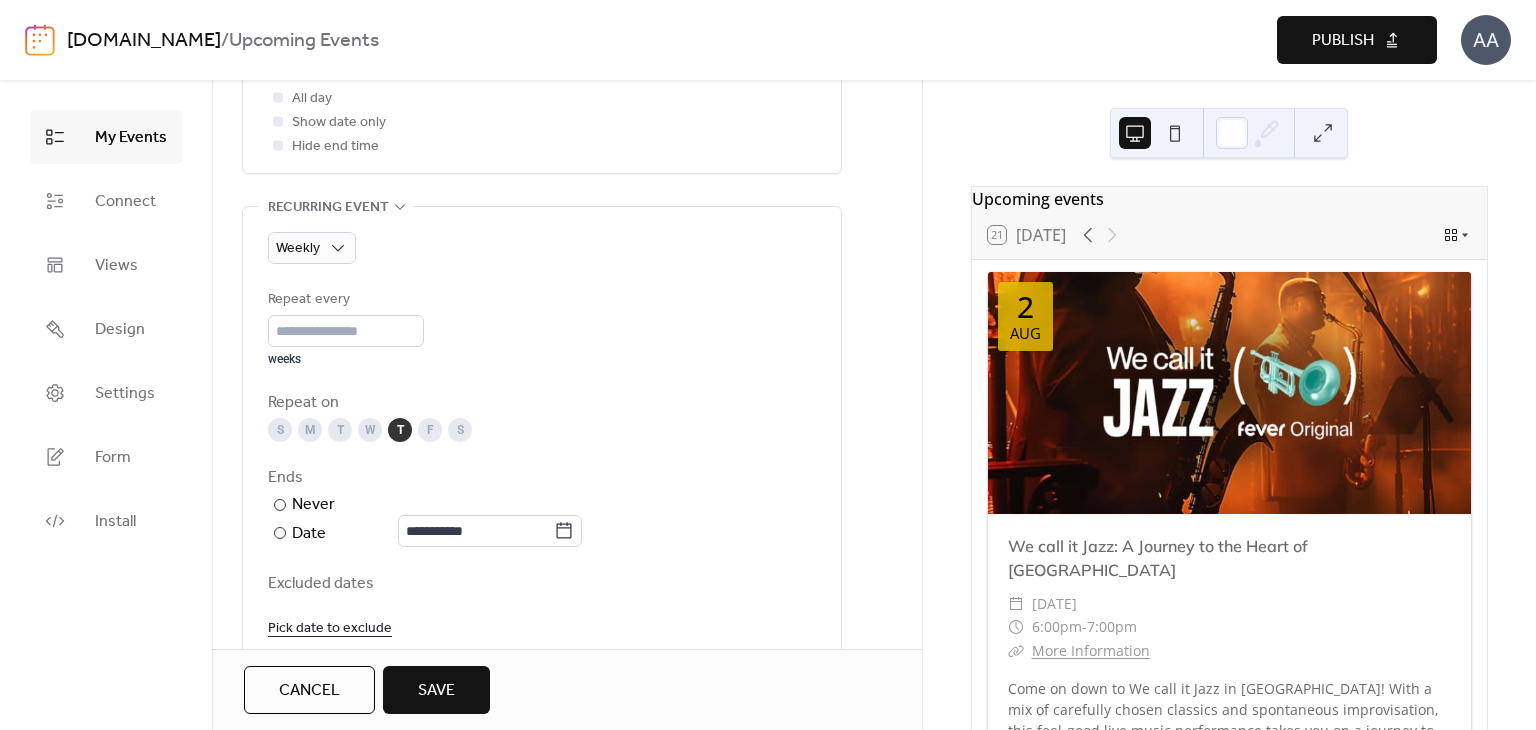 click on "W" at bounding box center (370, 430) 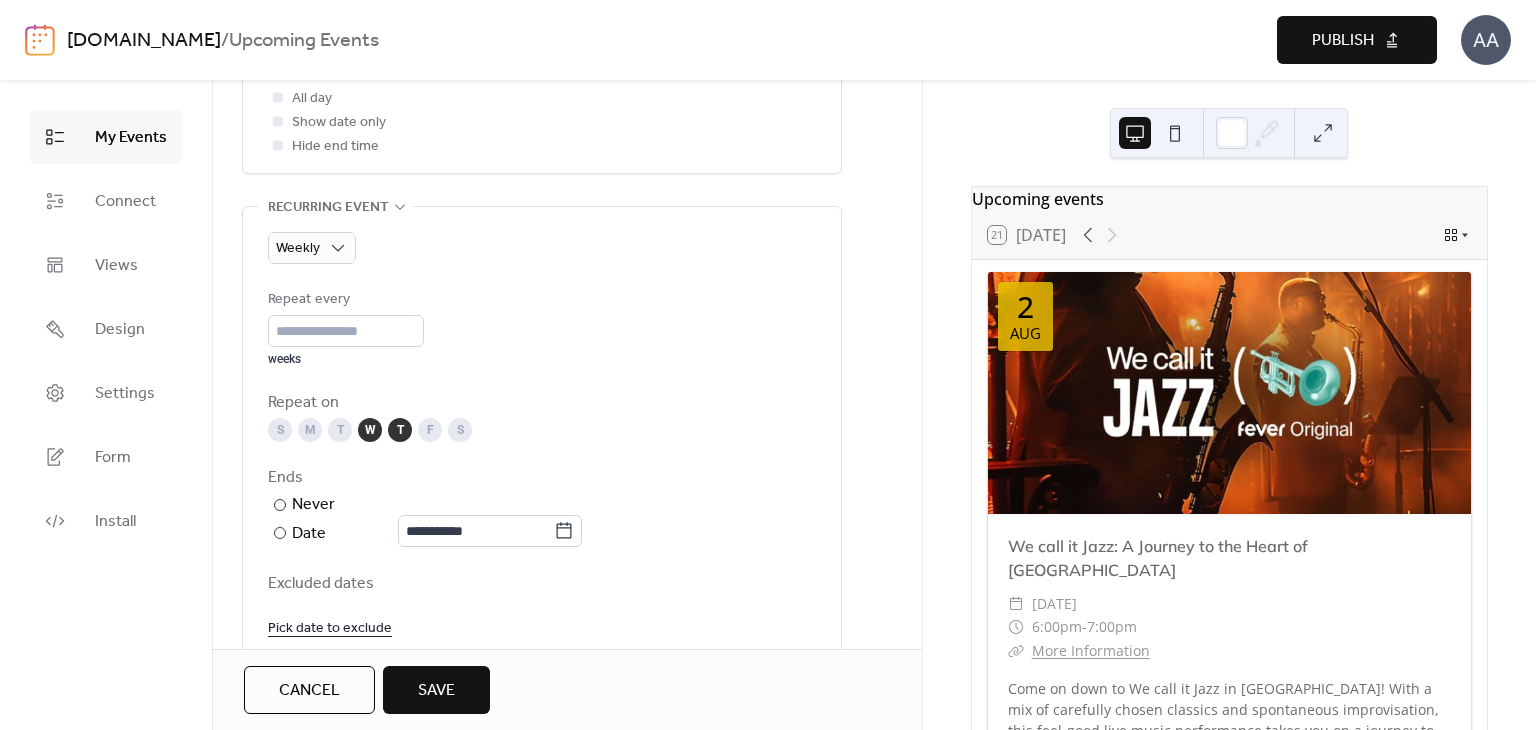 click on "W" at bounding box center (370, 430) 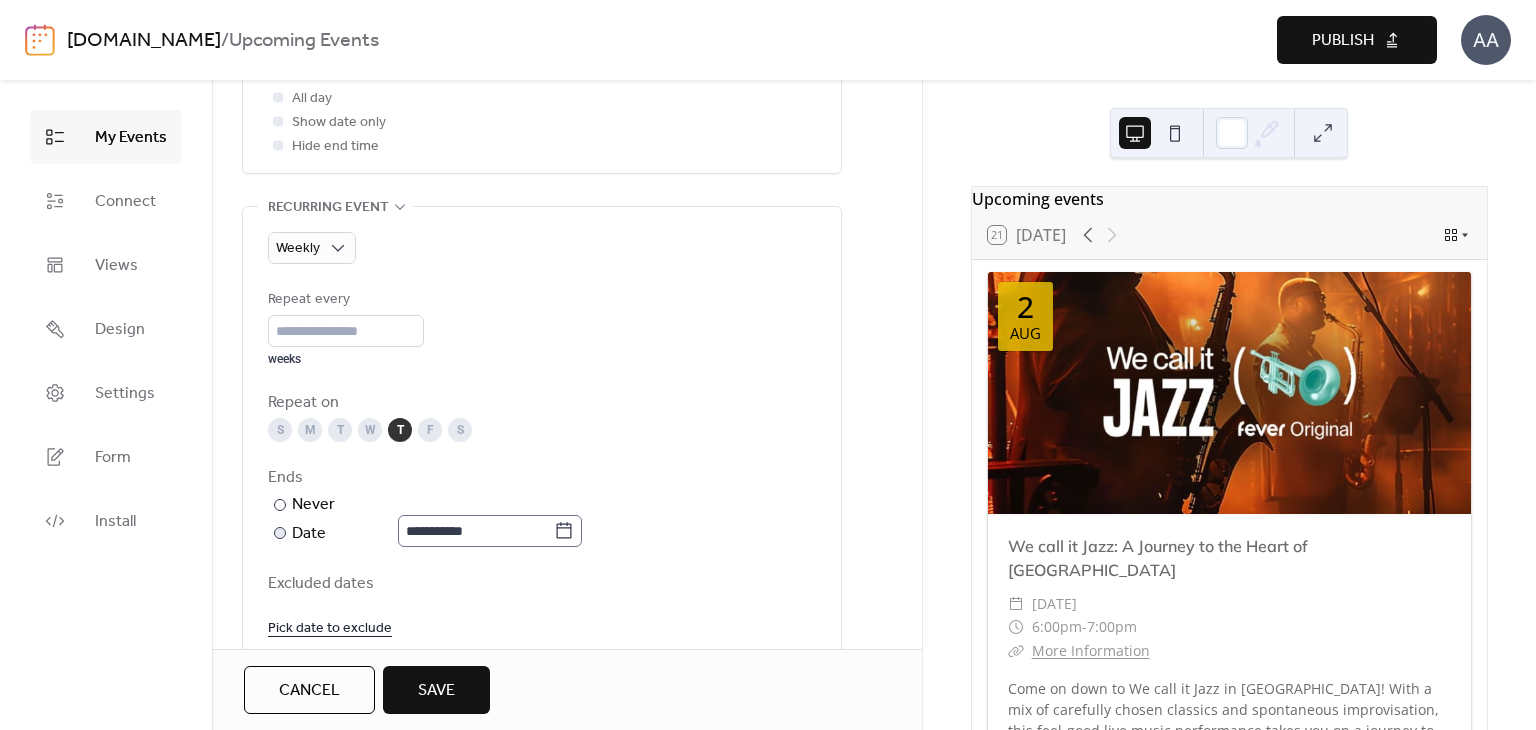 click 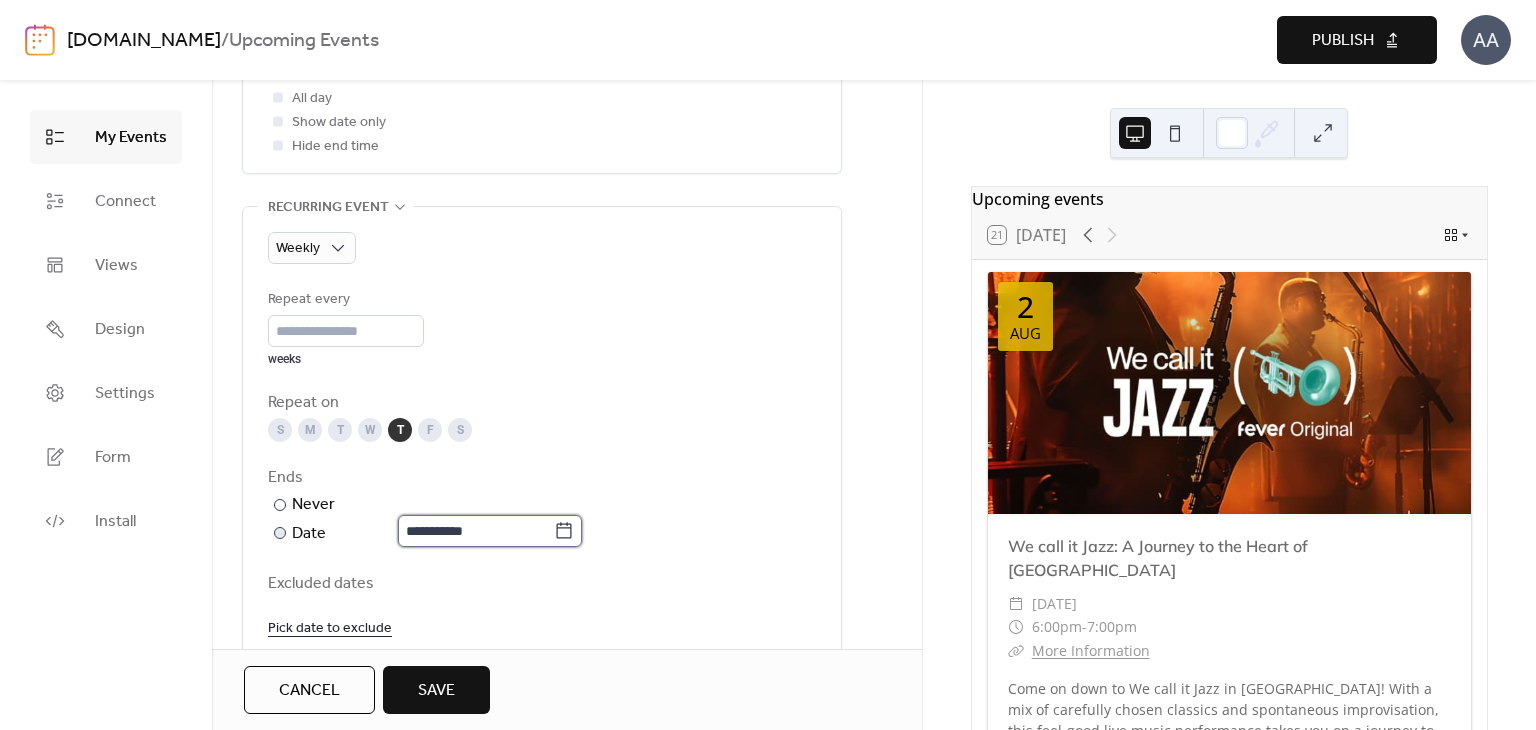 click on "**********" at bounding box center (476, 531) 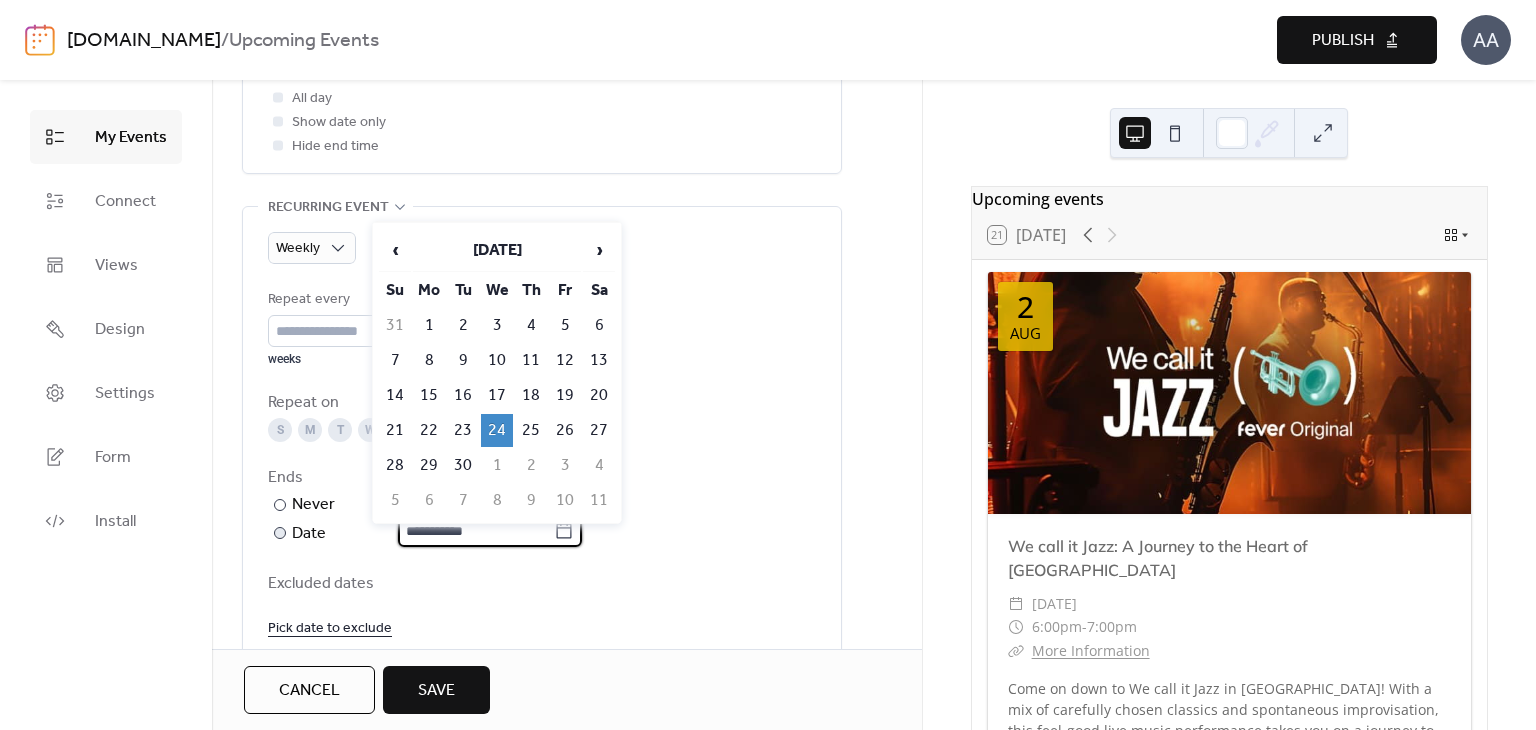 click 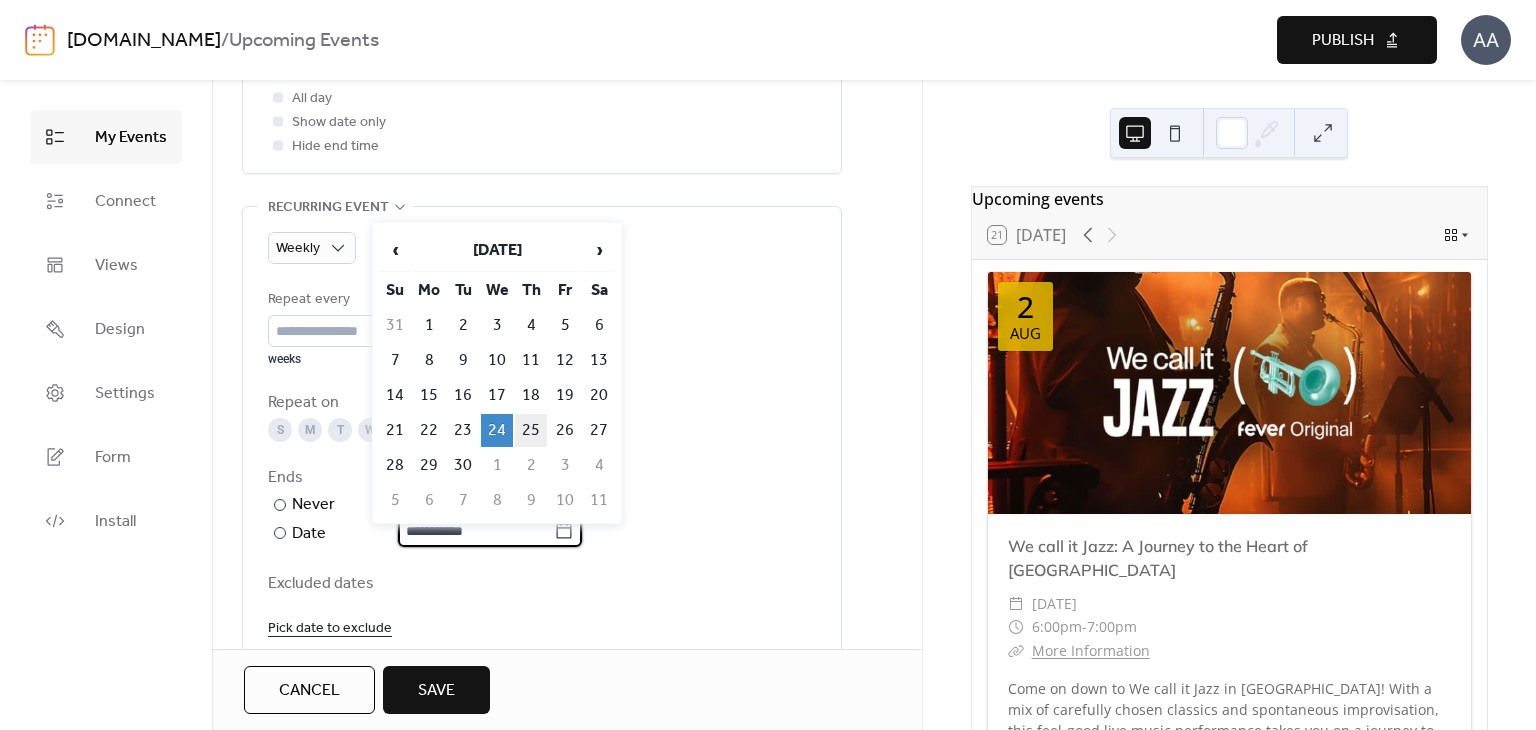 click on "25" at bounding box center [531, 430] 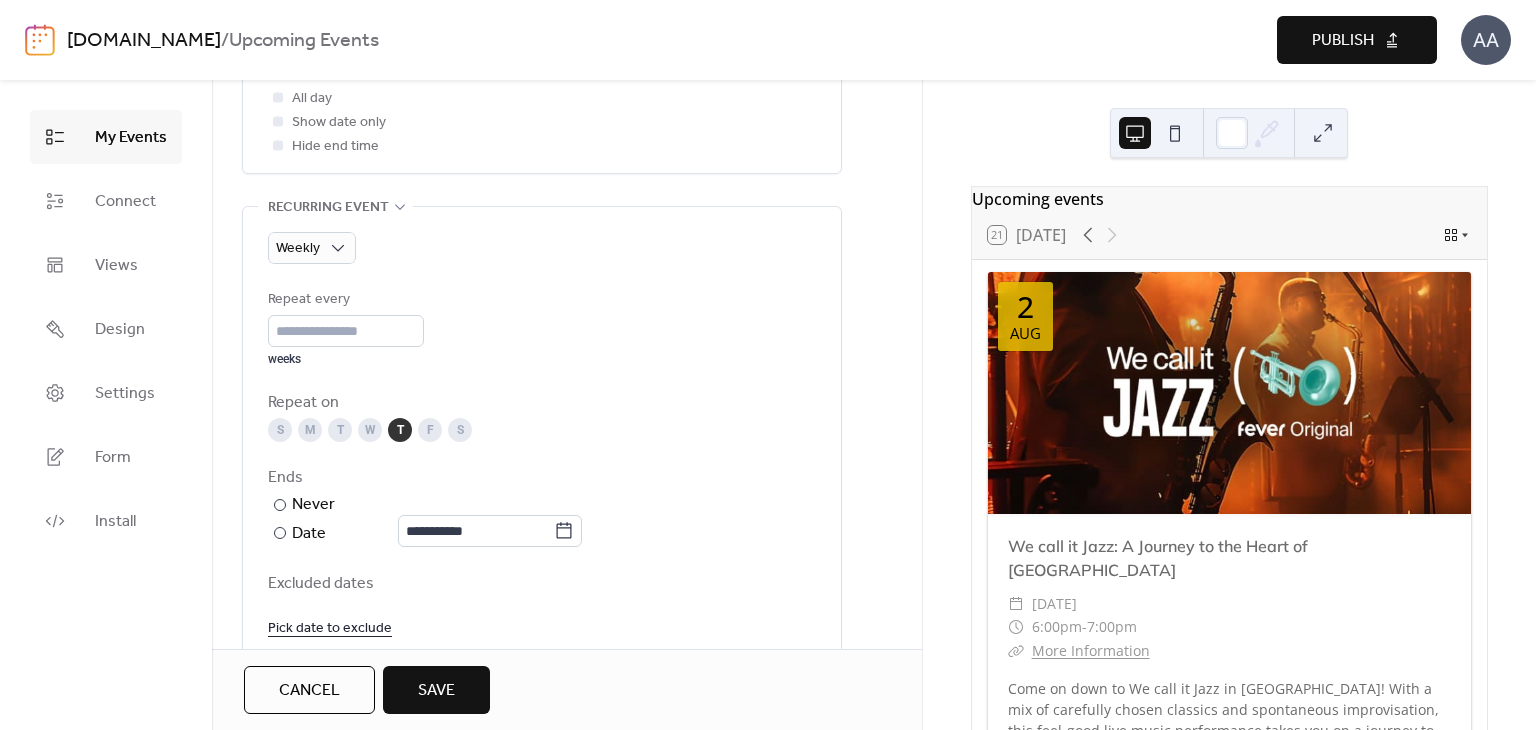 click on "Save" at bounding box center (436, 691) 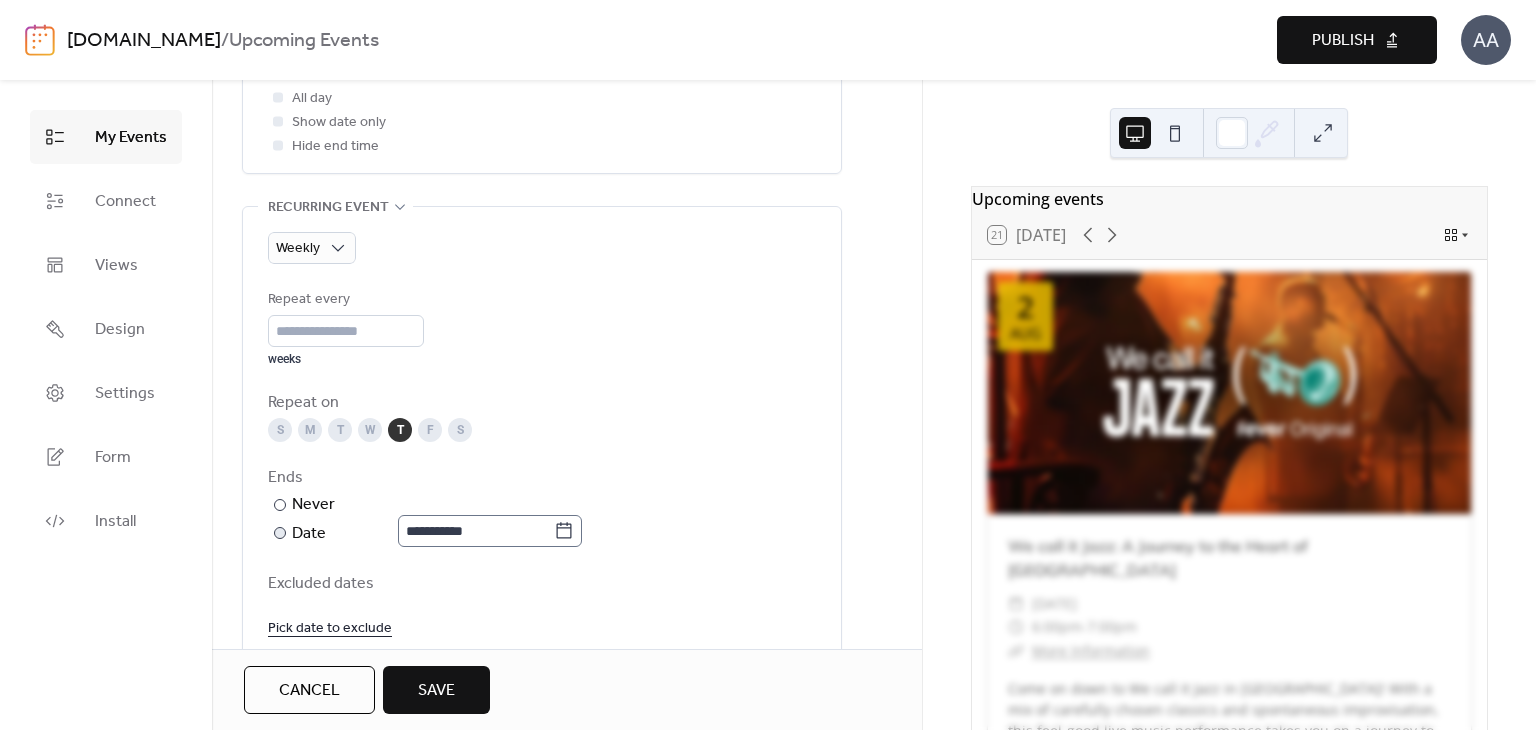 scroll, scrollTop: 728, scrollLeft: 0, axis: vertical 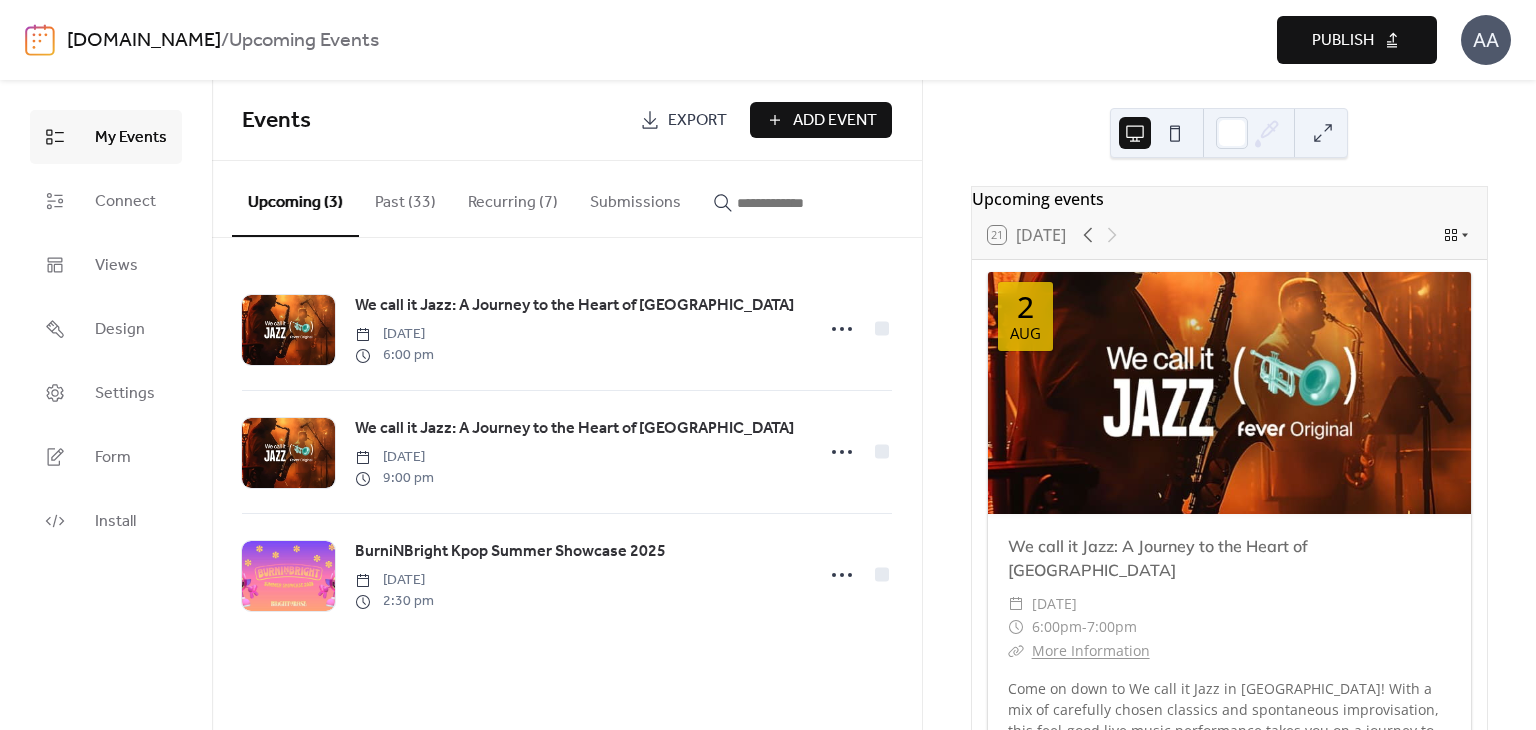 click on "Recurring (7)" at bounding box center (513, 198) 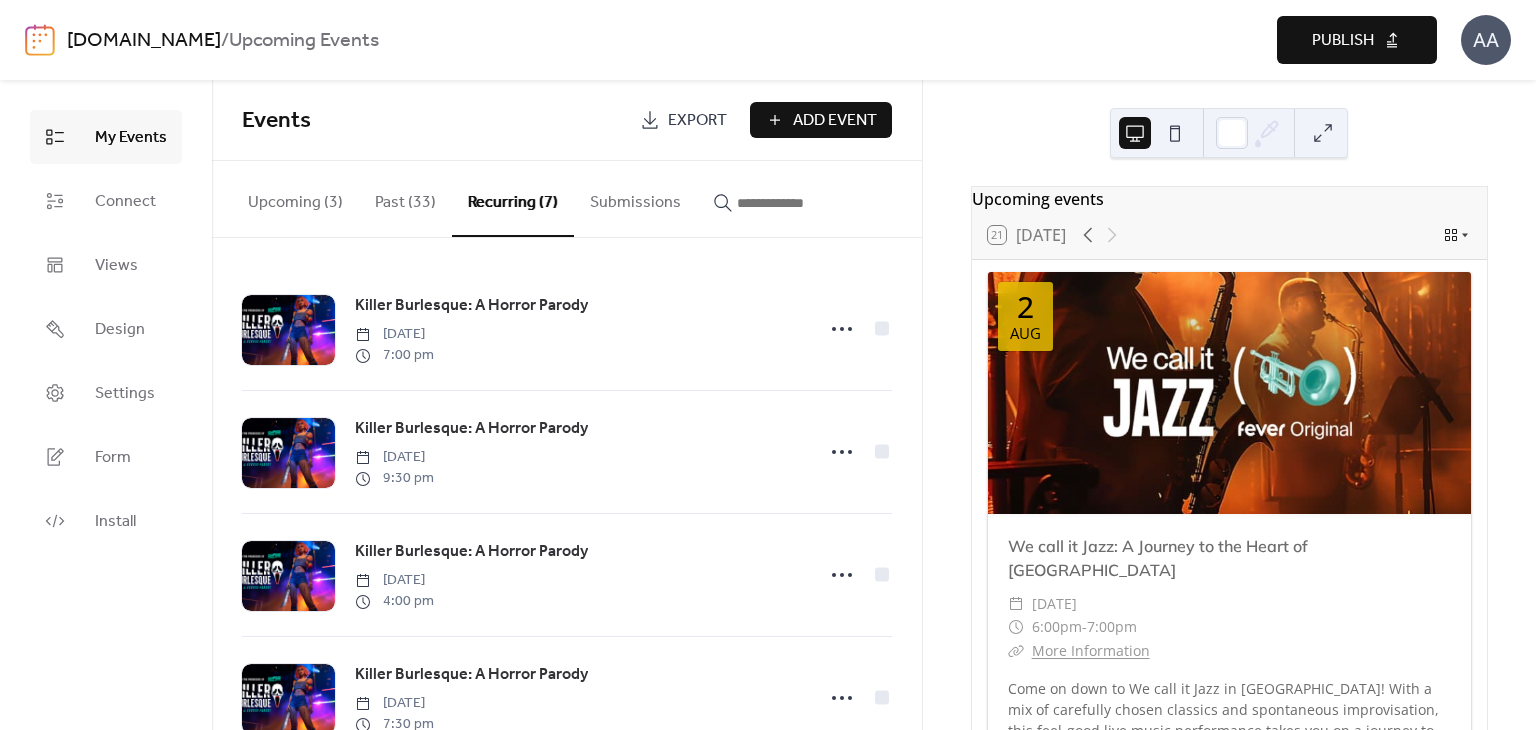 click on "Recurring (7)" at bounding box center [513, 199] 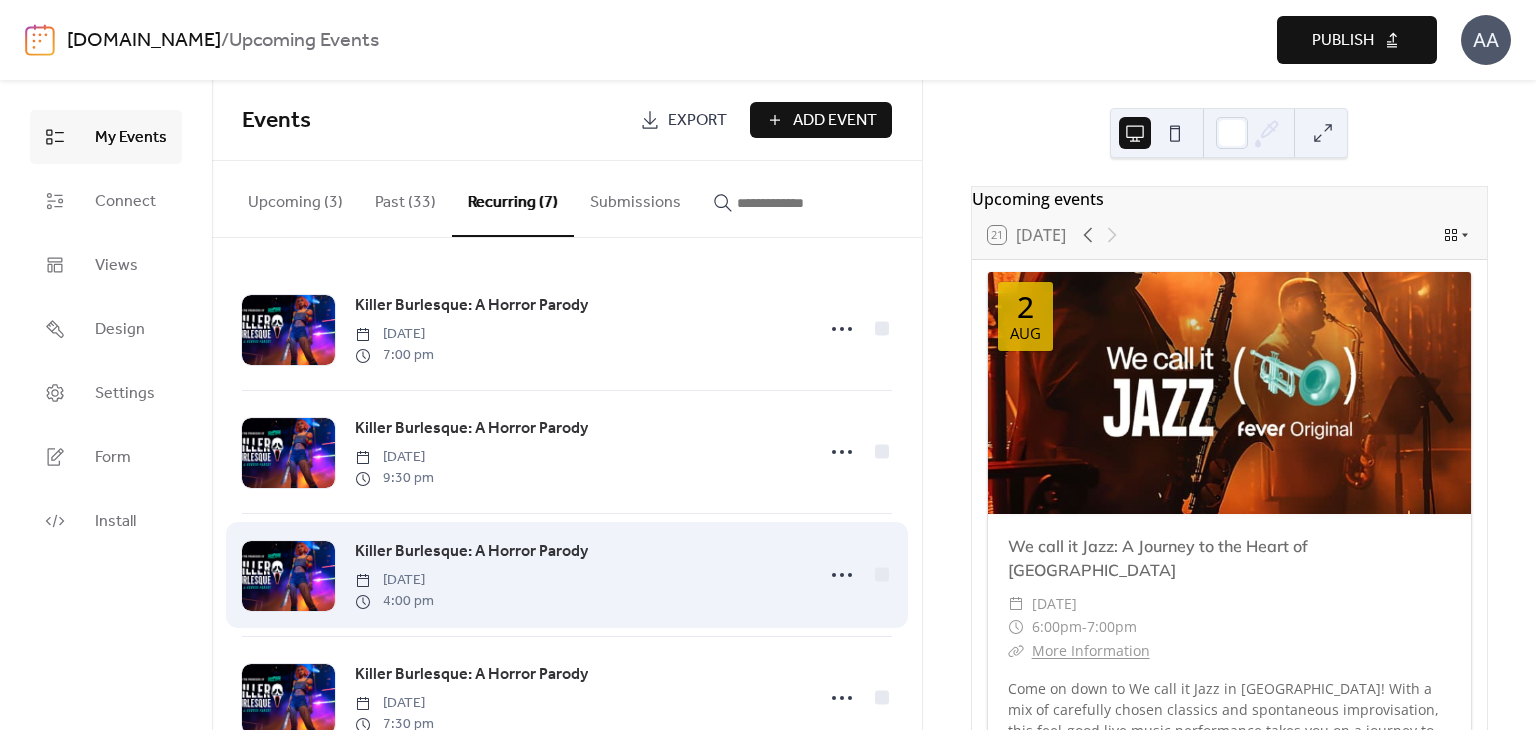 scroll, scrollTop: 428, scrollLeft: 0, axis: vertical 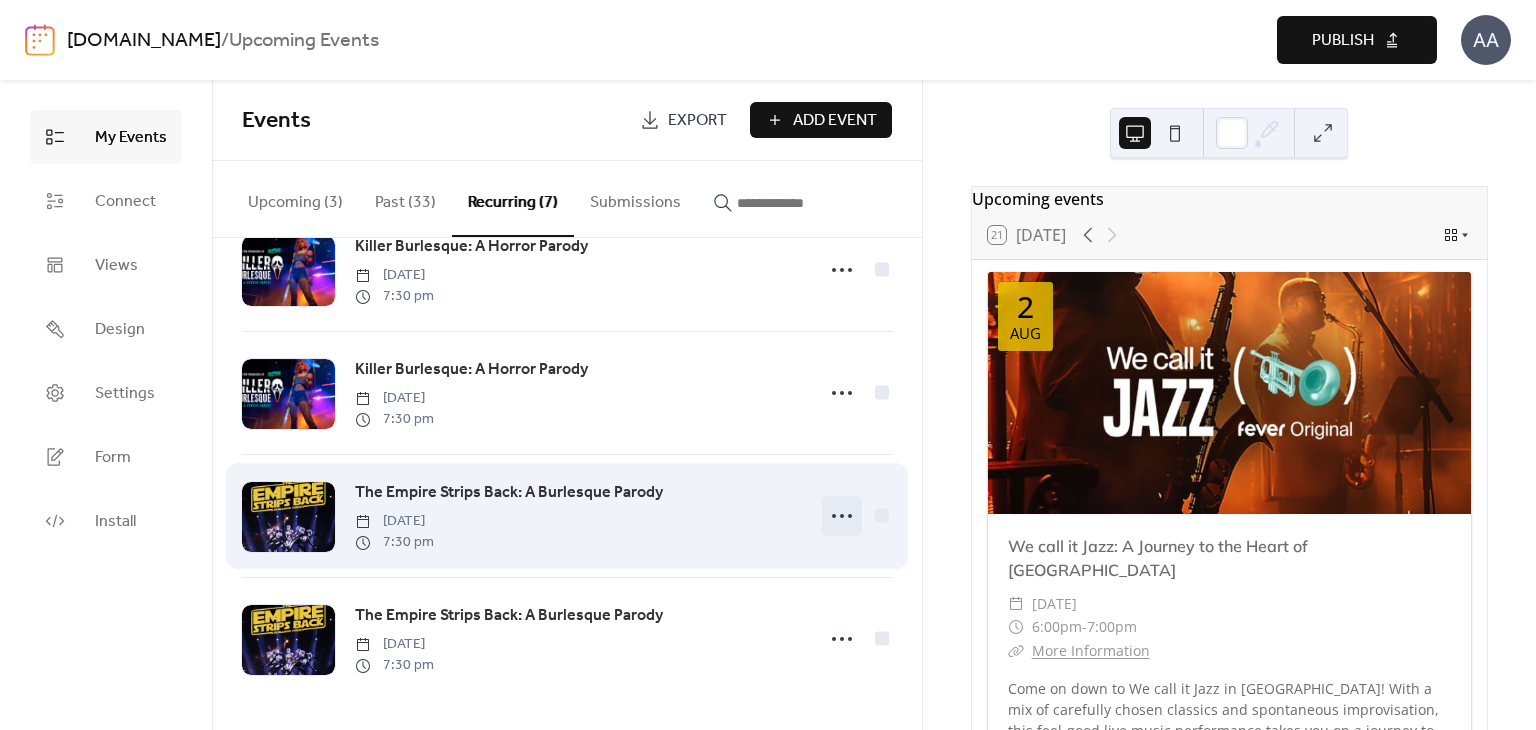 click 